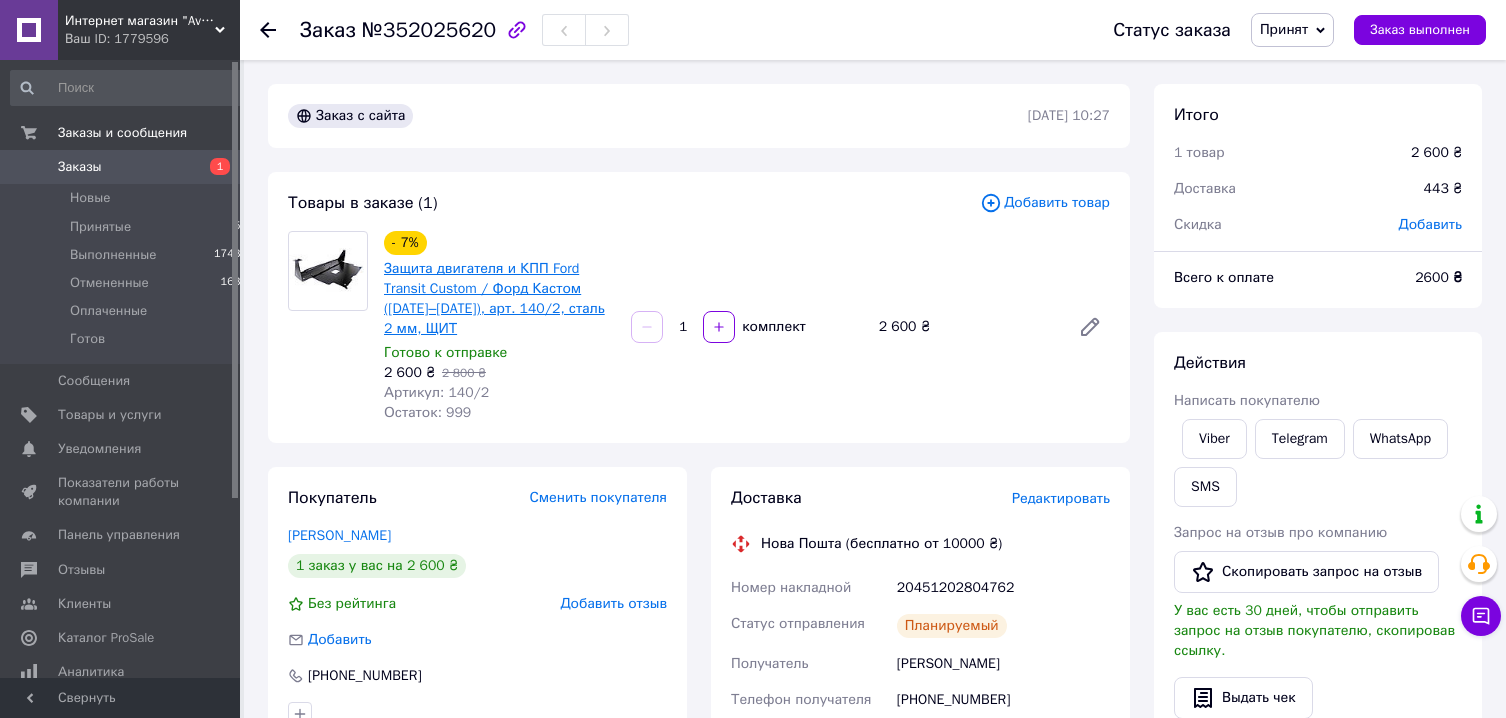 scroll, scrollTop: 0, scrollLeft: 0, axis: both 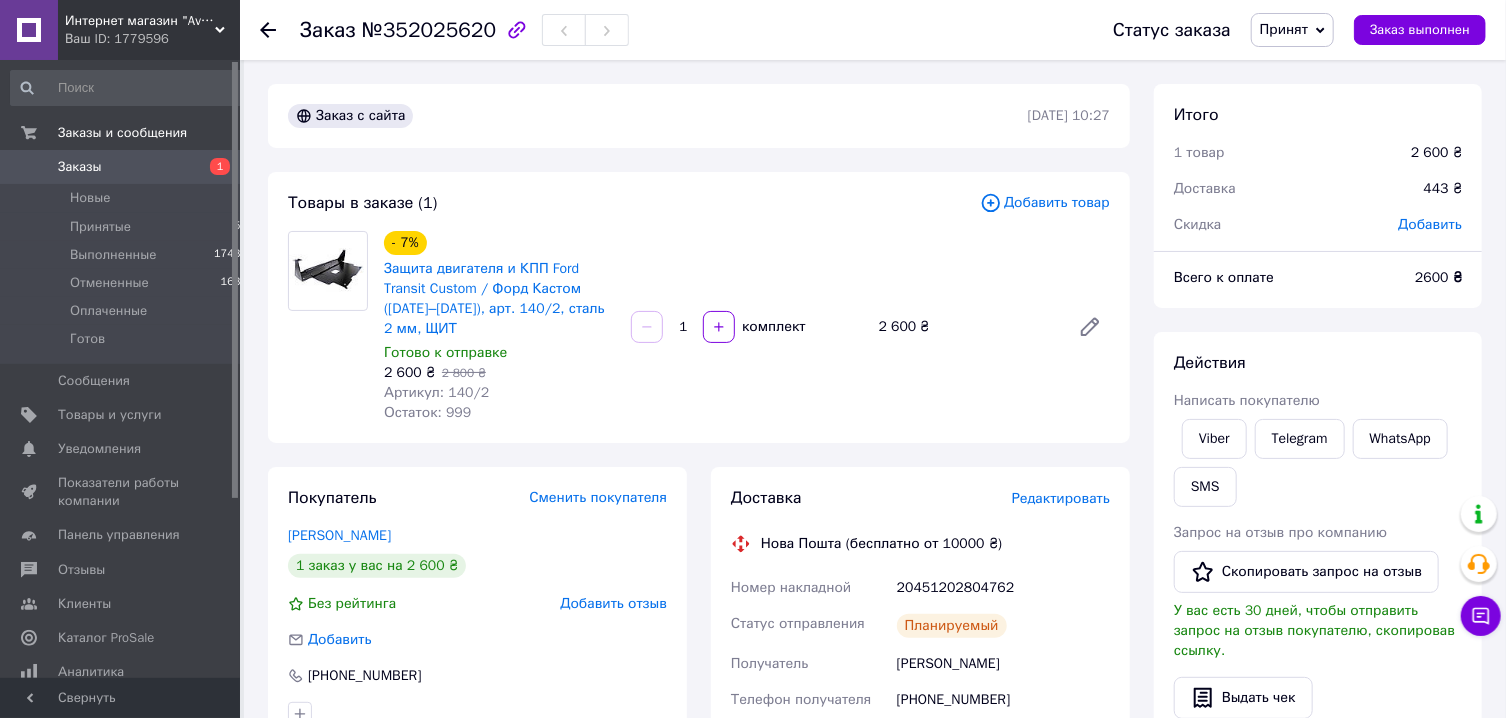 click 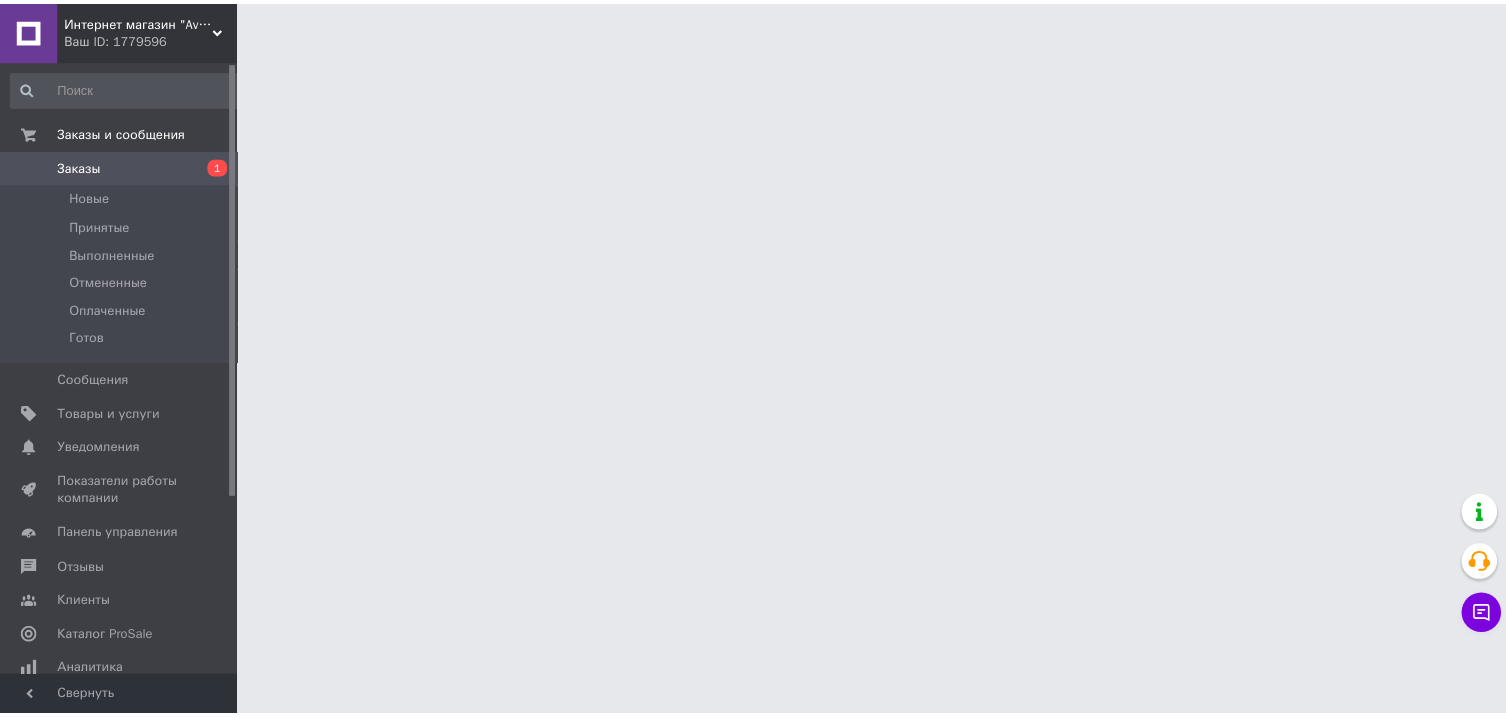 scroll, scrollTop: 0, scrollLeft: 0, axis: both 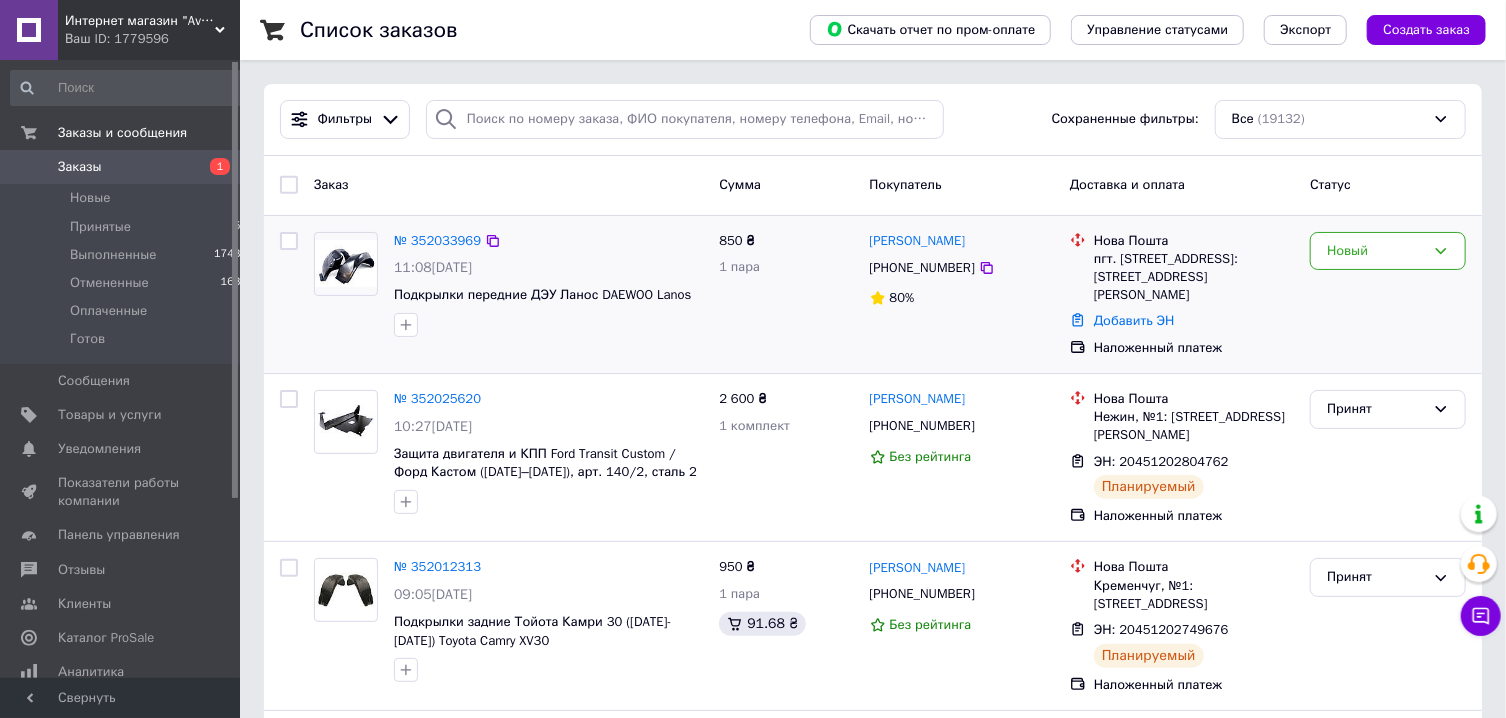 click at bounding box center [346, 263] 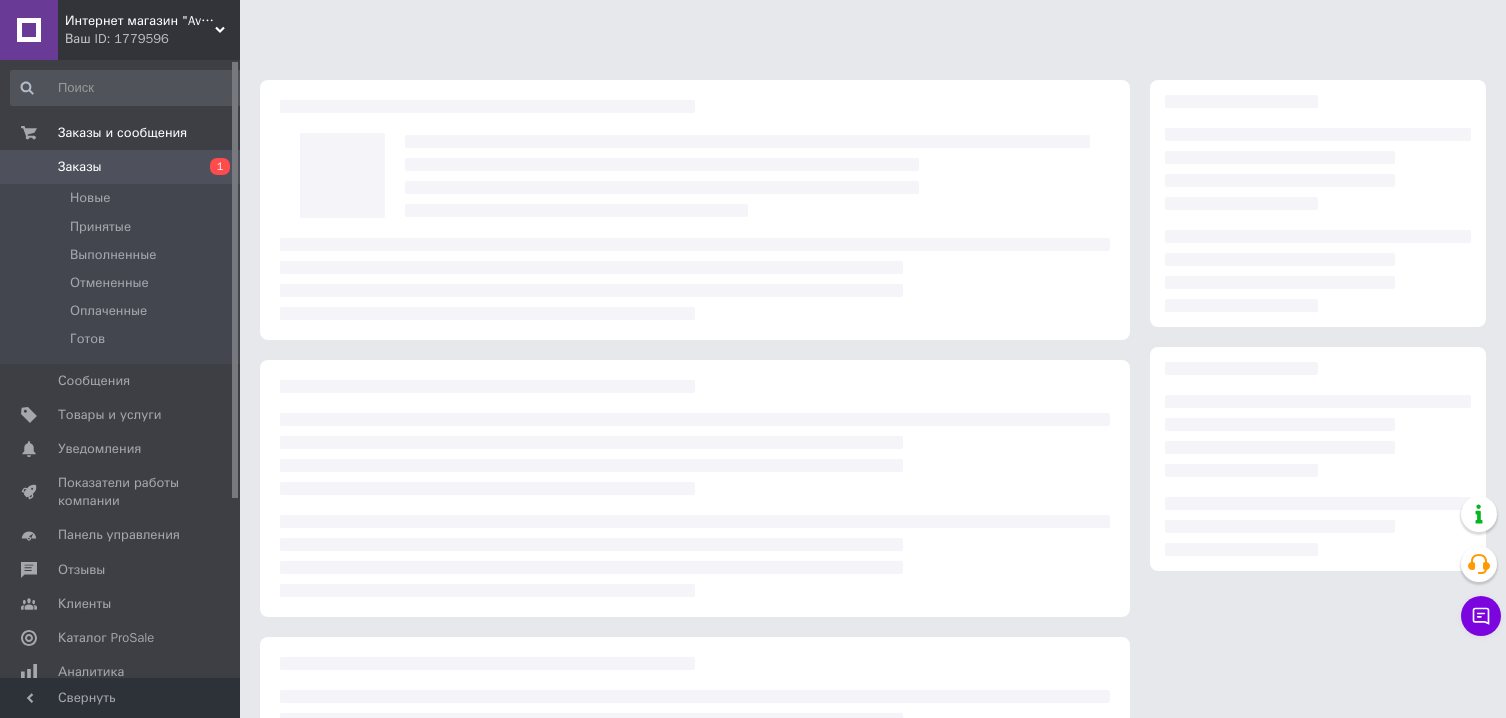 scroll, scrollTop: 0, scrollLeft: 0, axis: both 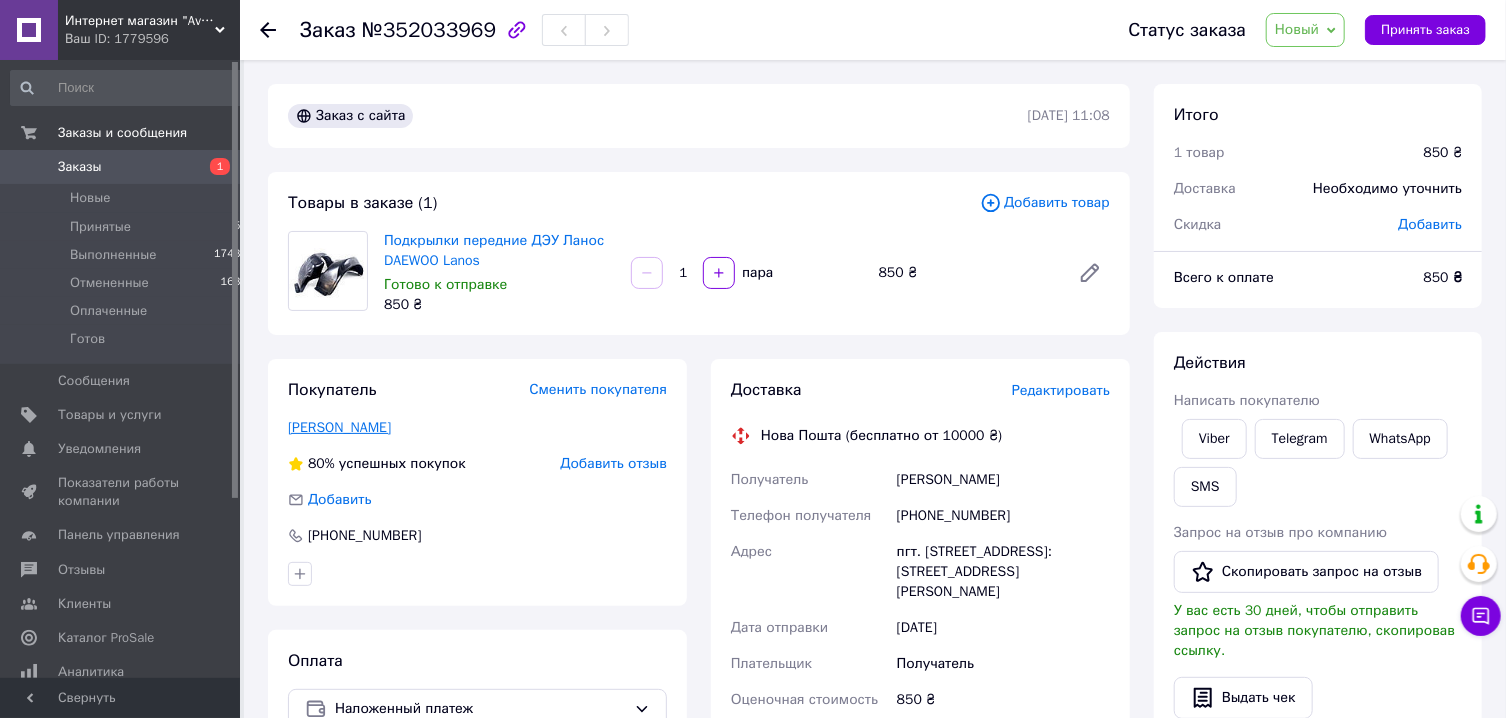 click on "Иовов Федя" at bounding box center [339, 427] 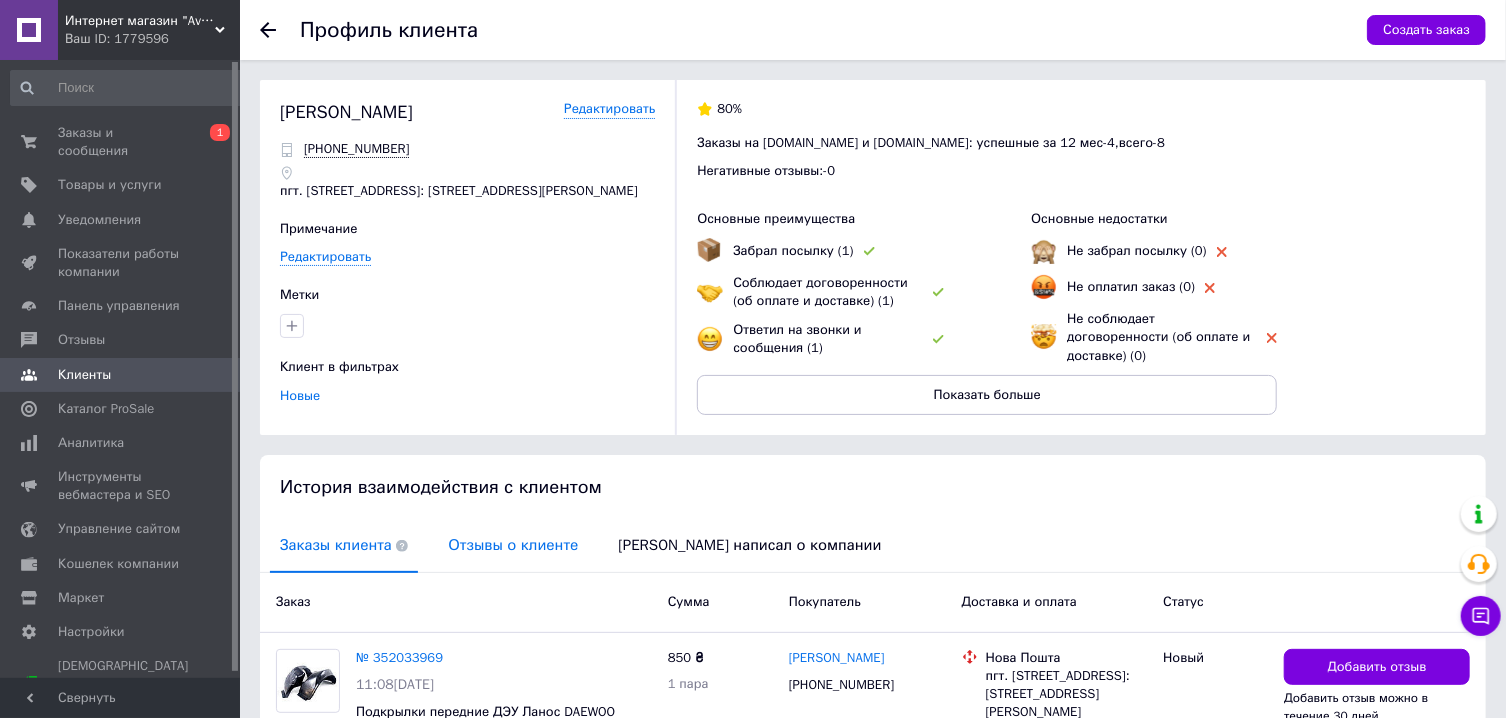 click on "Отзывы о клиенте" at bounding box center [513, 545] 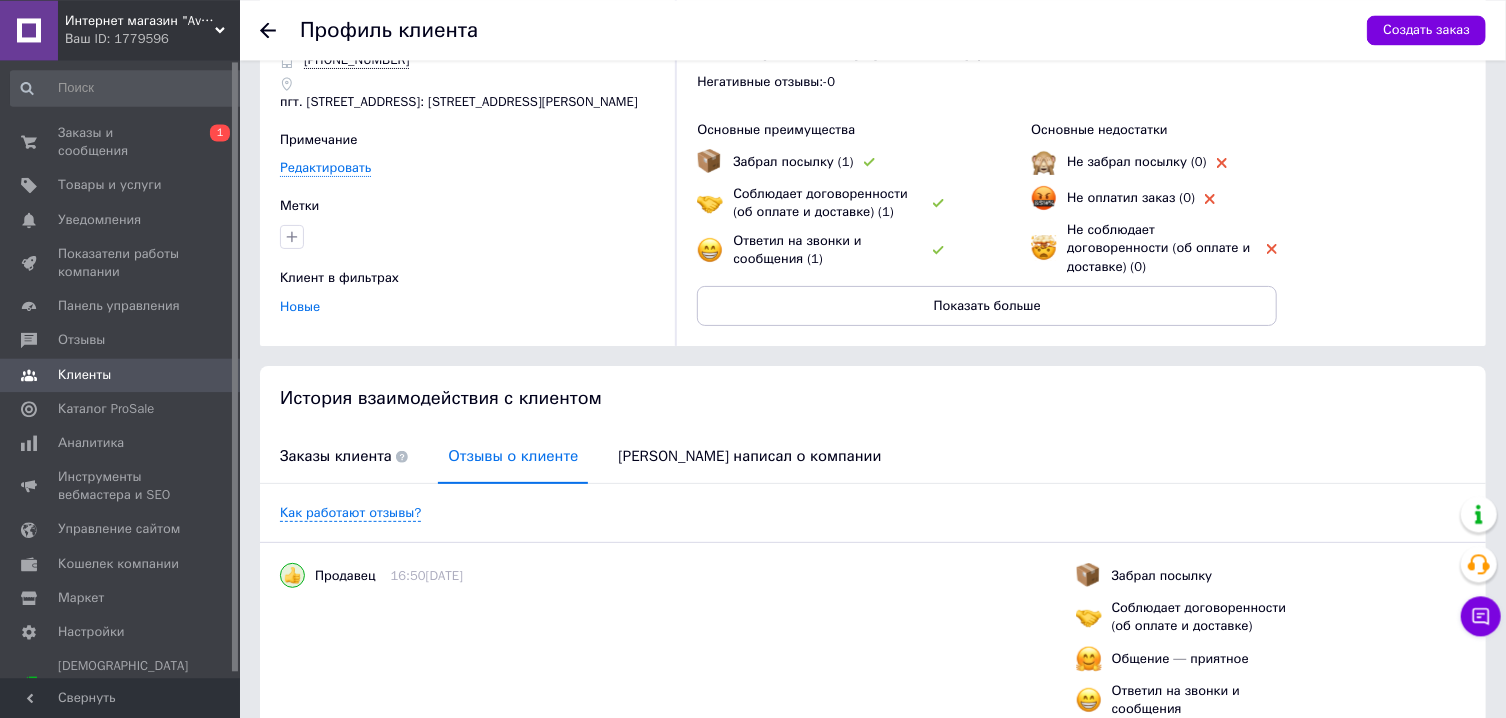 scroll, scrollTop: 0, scrollLeft: 0, axis: both 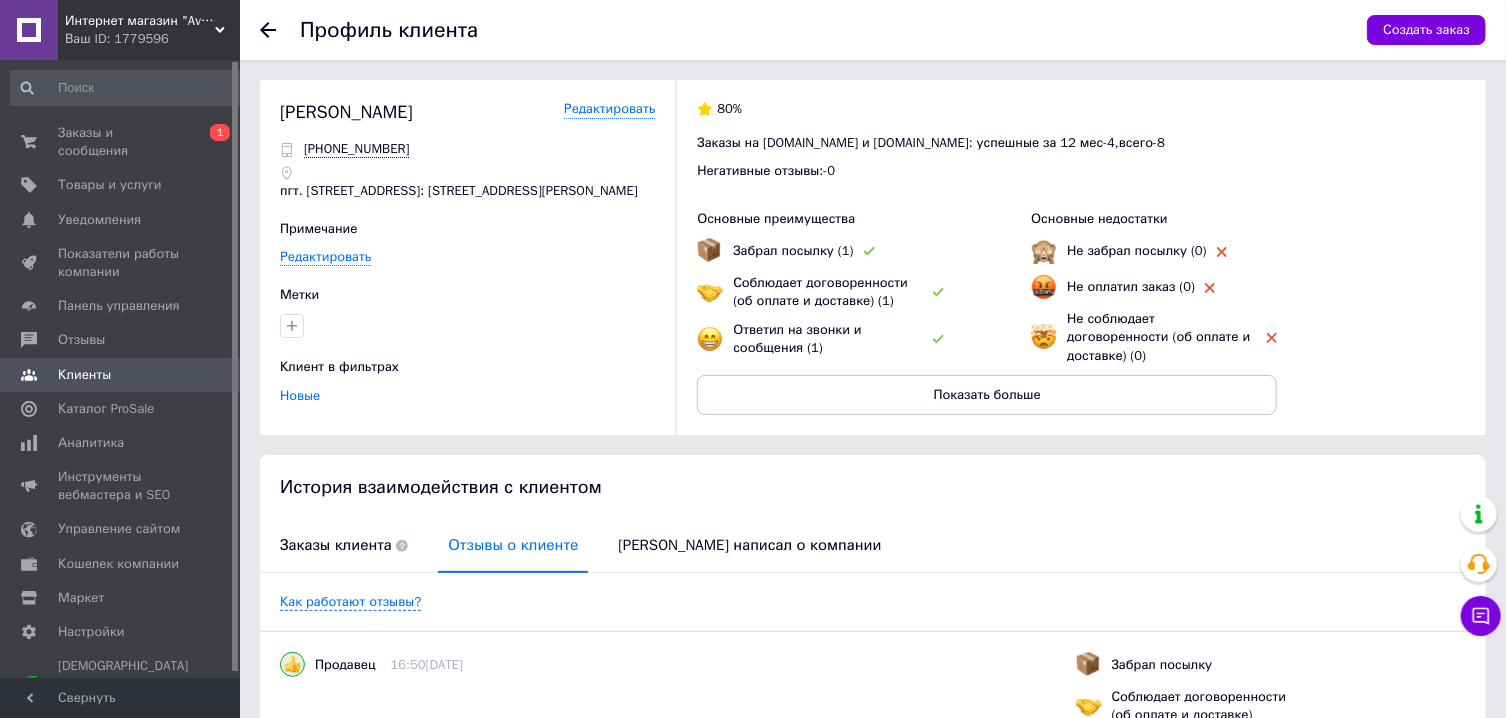click on "Профиль клиента Создать заказ" at bounding box center (873, 30) 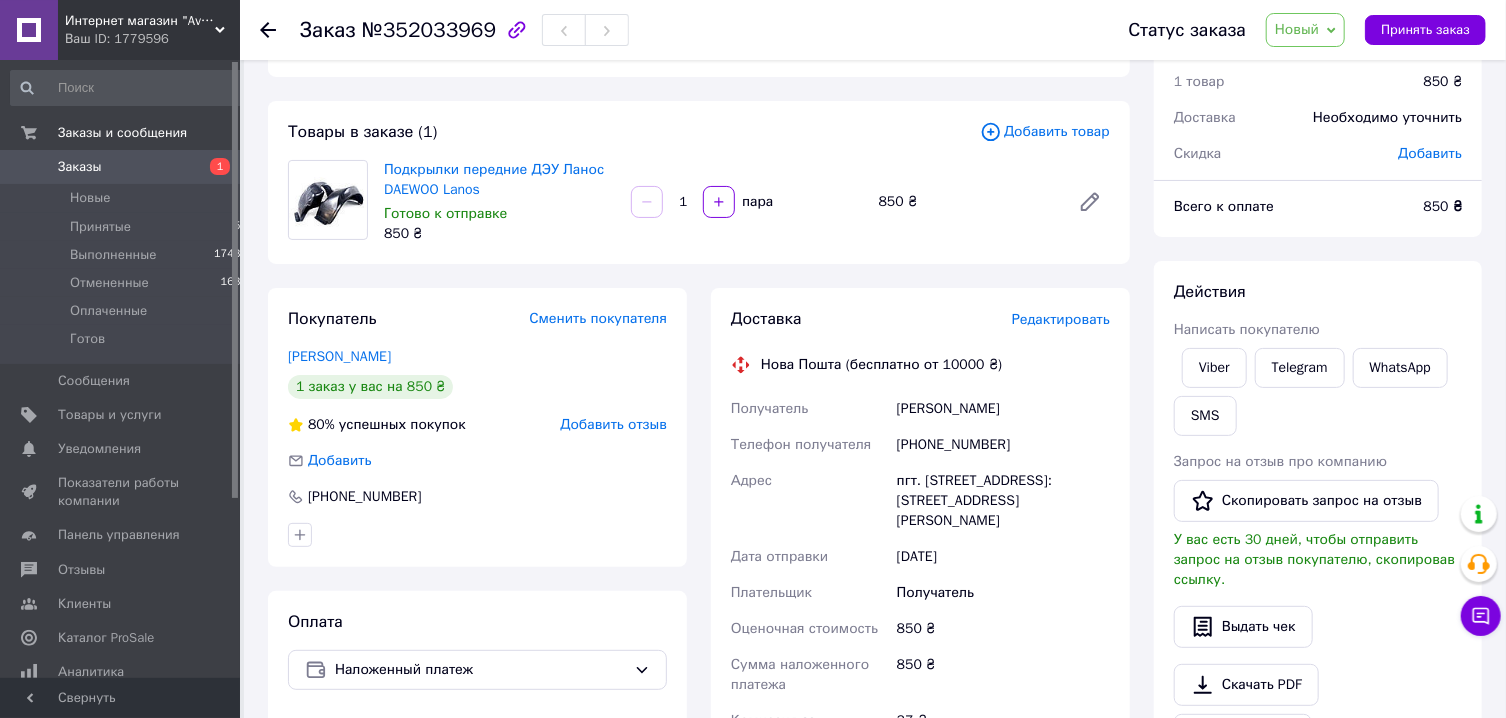 scroll, scrollTop: 107, scrollLeft: 0, axis: vertical 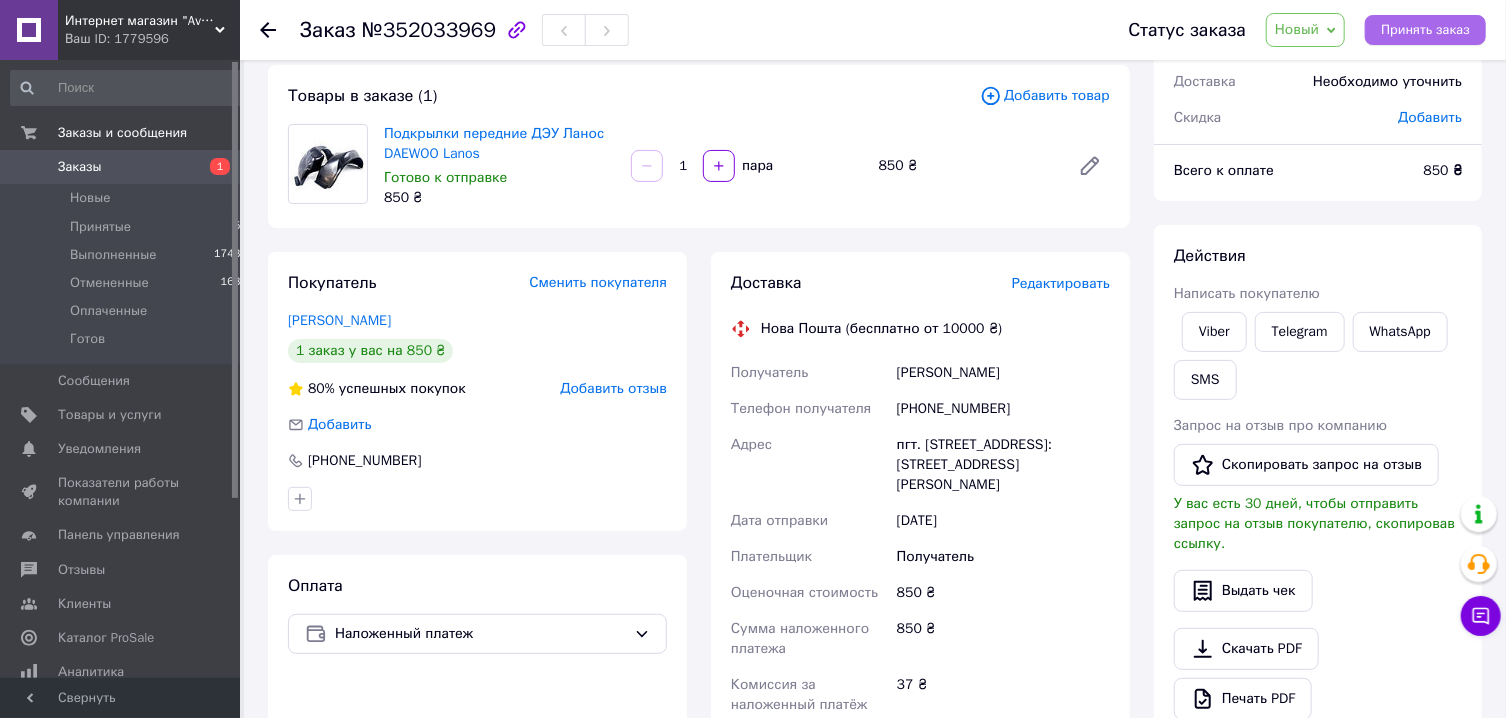 click on "Принять заказ" at bounding box center [1425, 30] 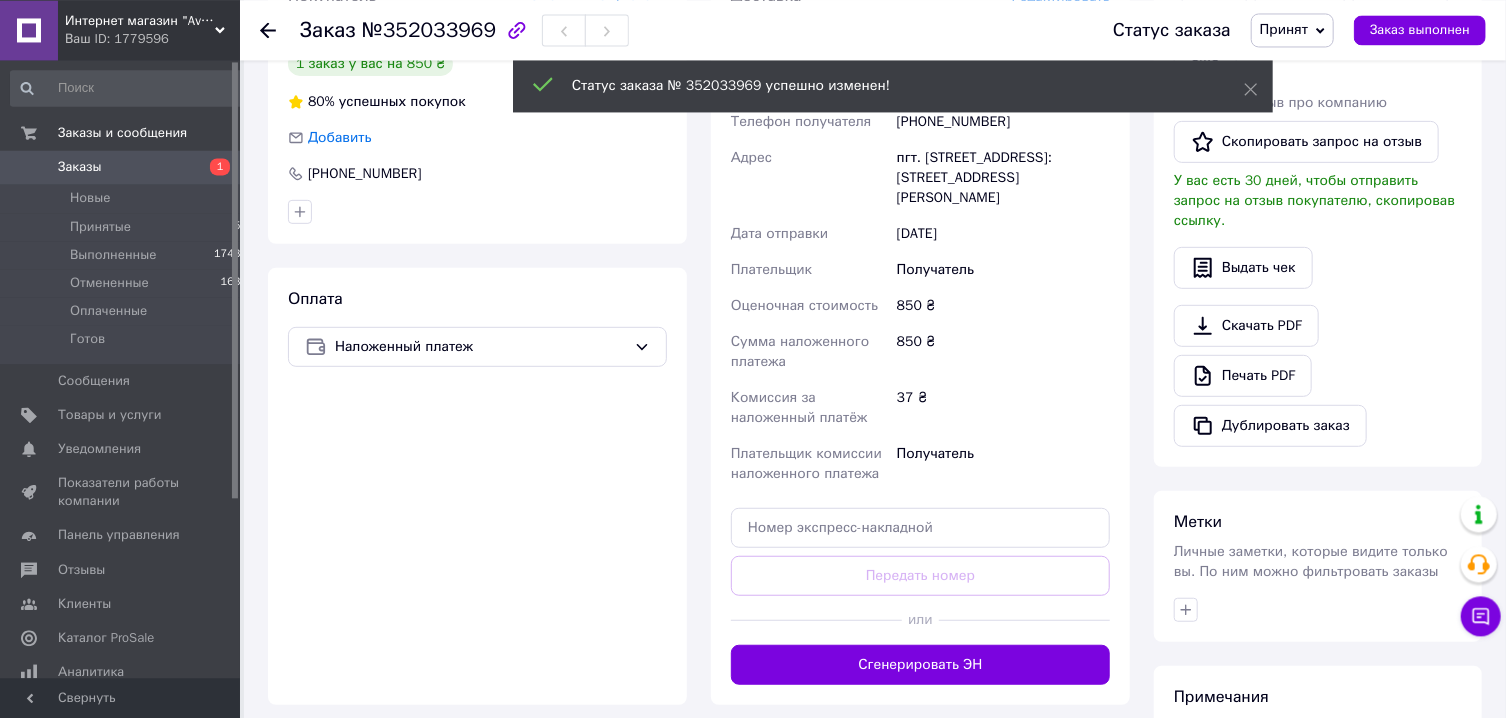 scroll, scrollTop: 428, scrollLeft: 0, axis: vertical 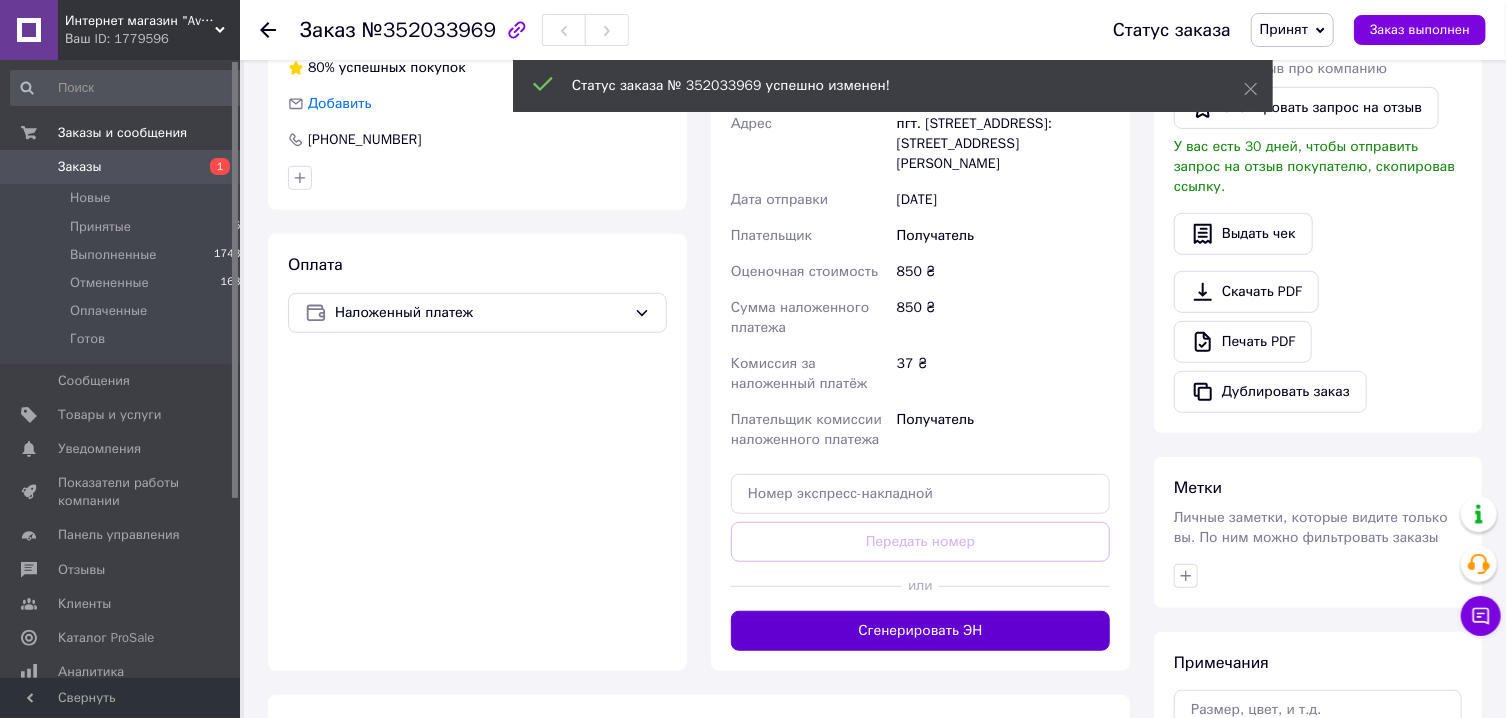 click on "Сгенерировать ЭН" at bounding box center (920, 631) 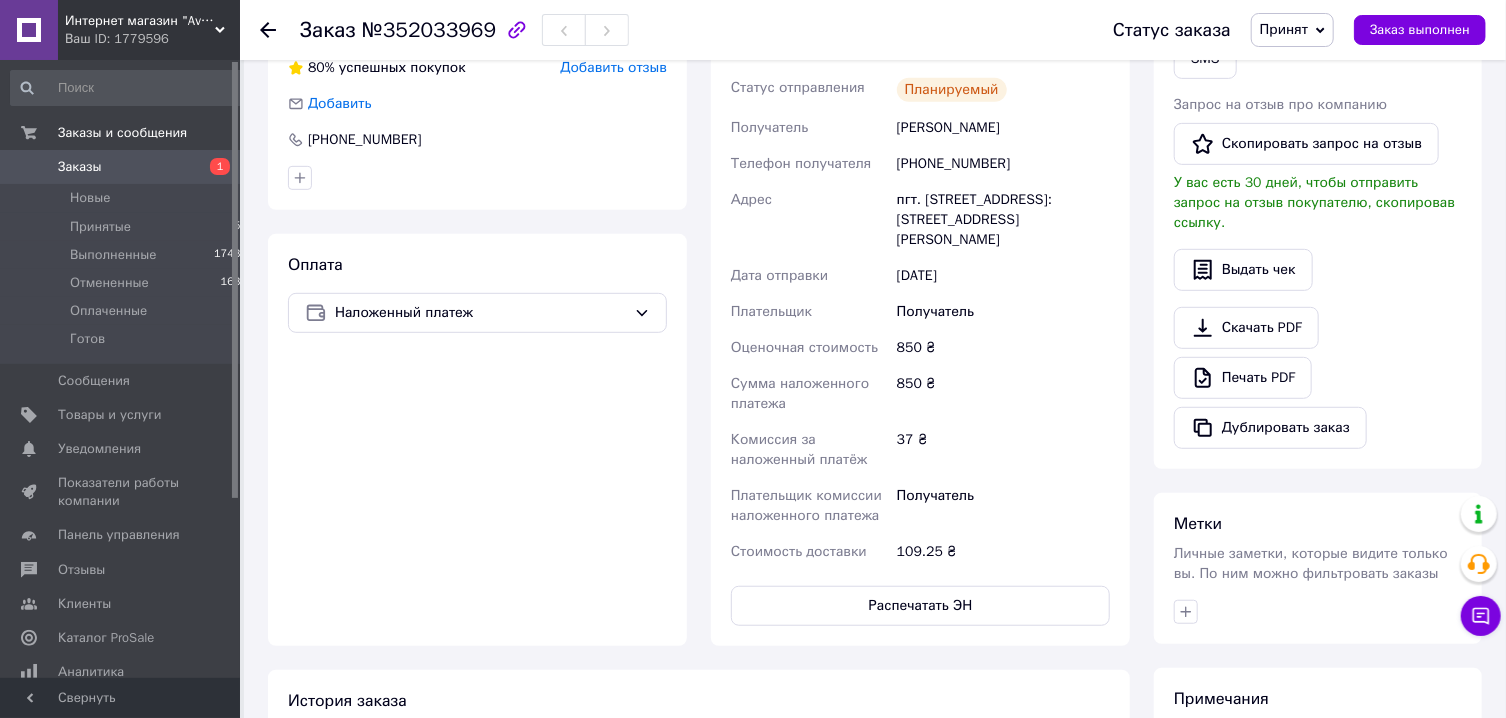 scroll, scrollTop: 214, scrollLeft: 0, axis: vertical 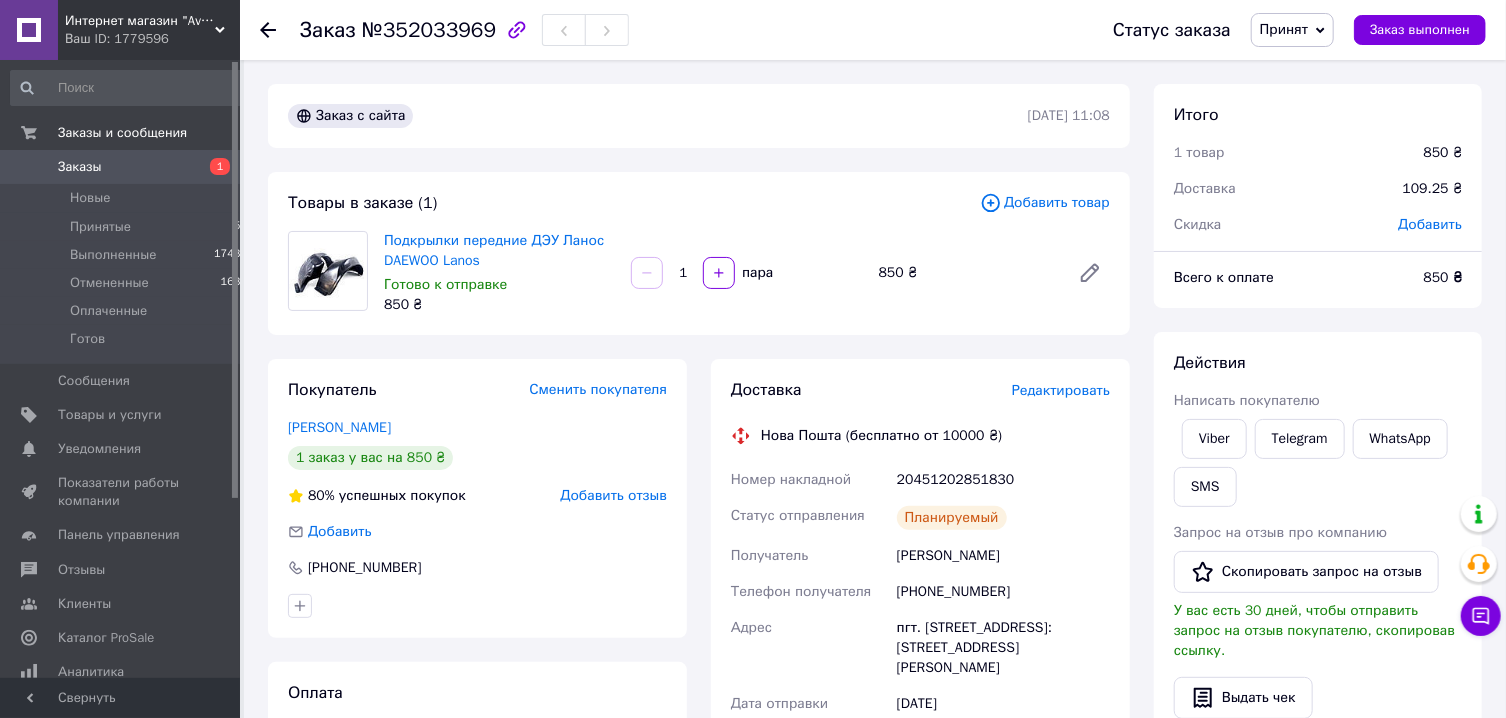 click 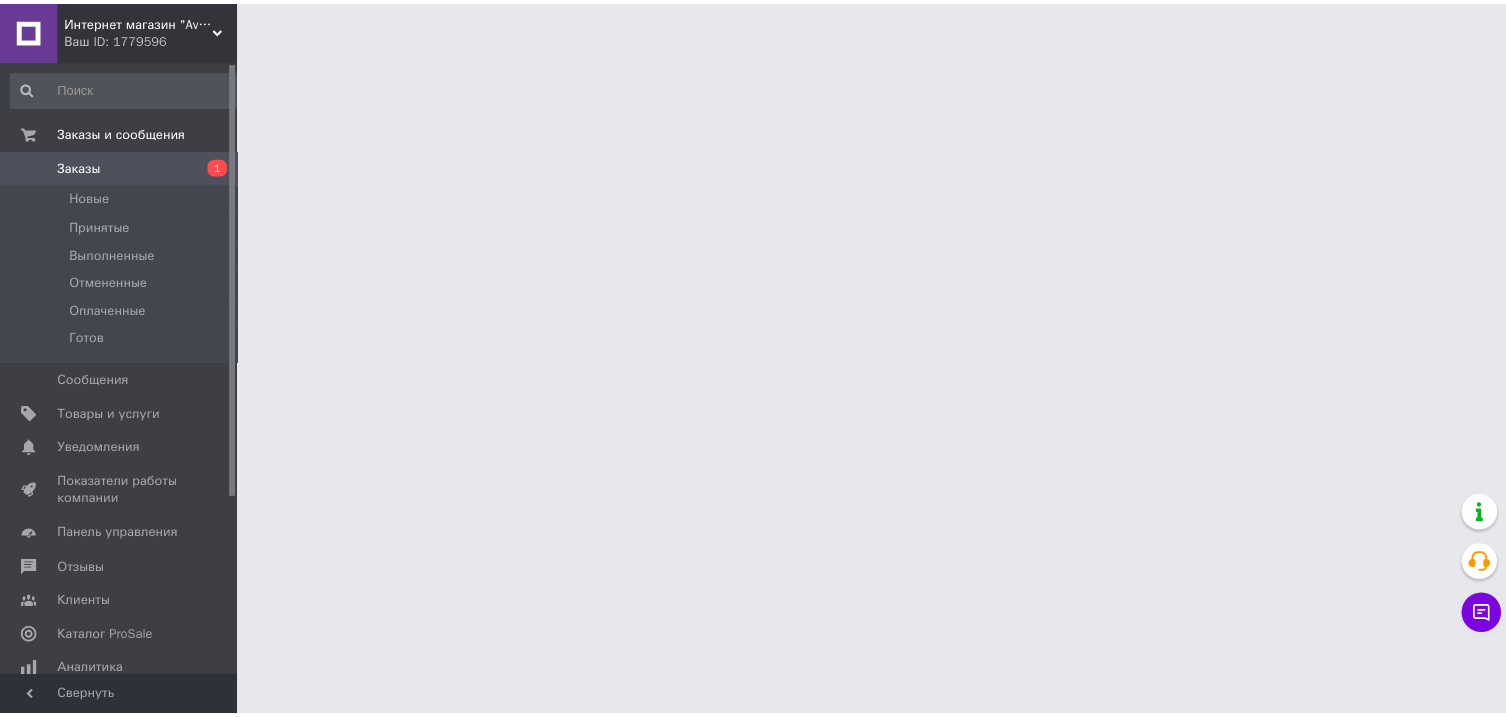 scroll, scrollTop: 0, scrollLeft: 0, axis: both 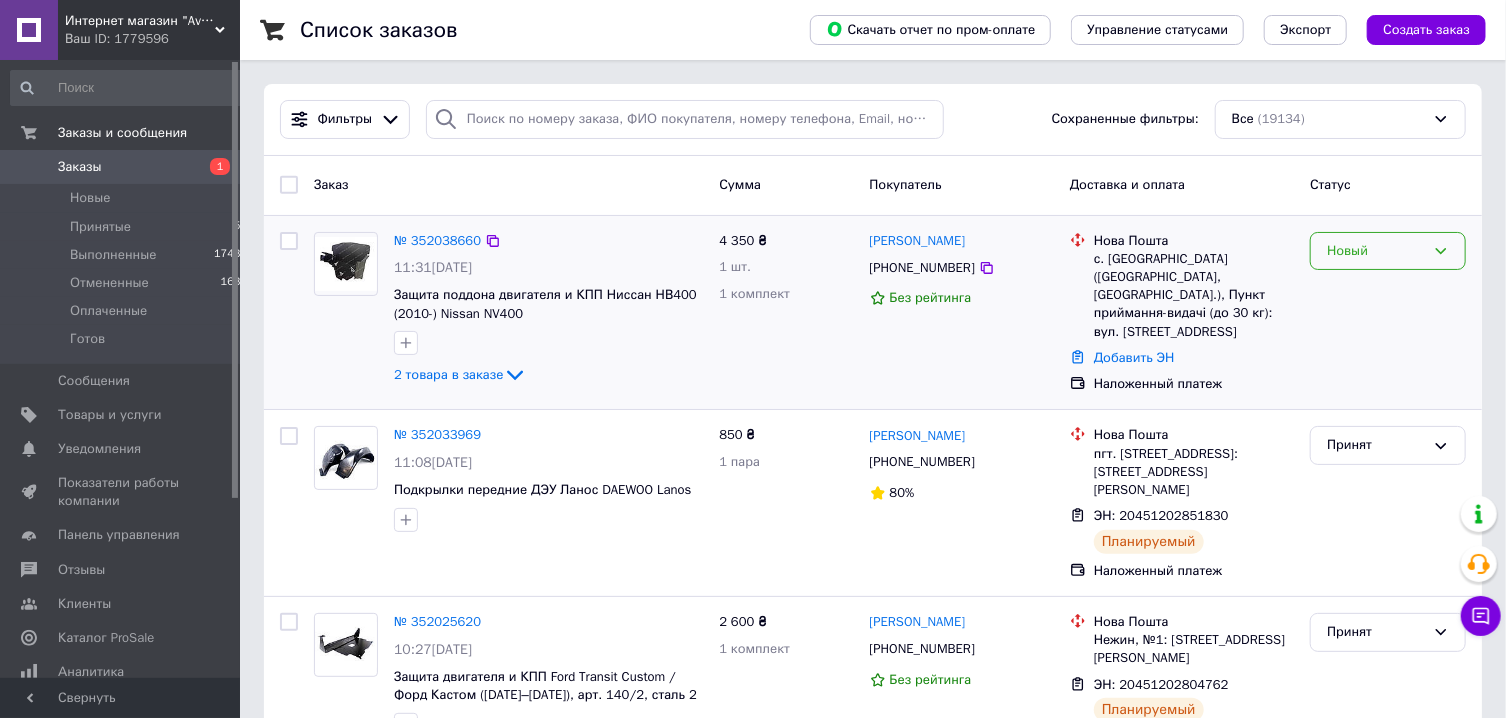 click on "Новый" at bounding box center (1376, 251) 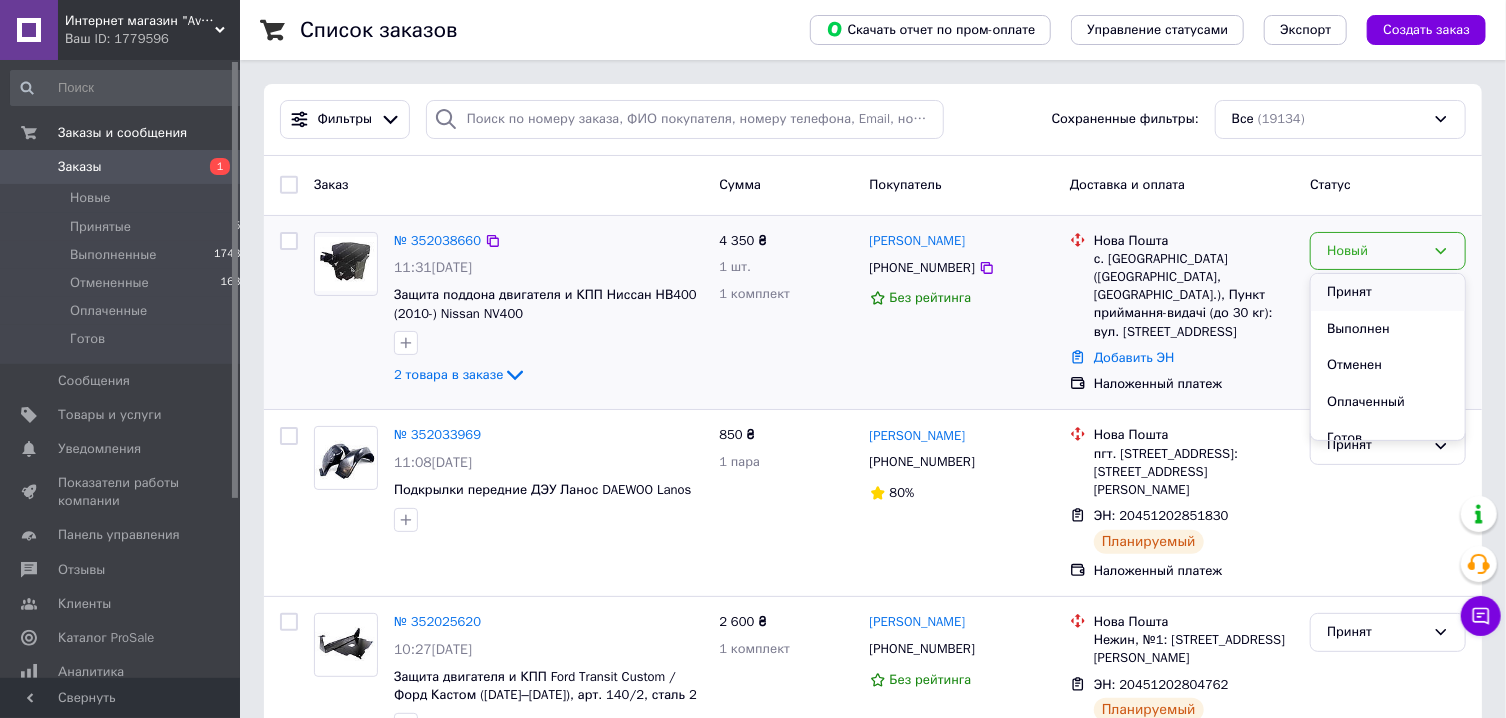 click on "Принят" at bounding box center [1388, 292] 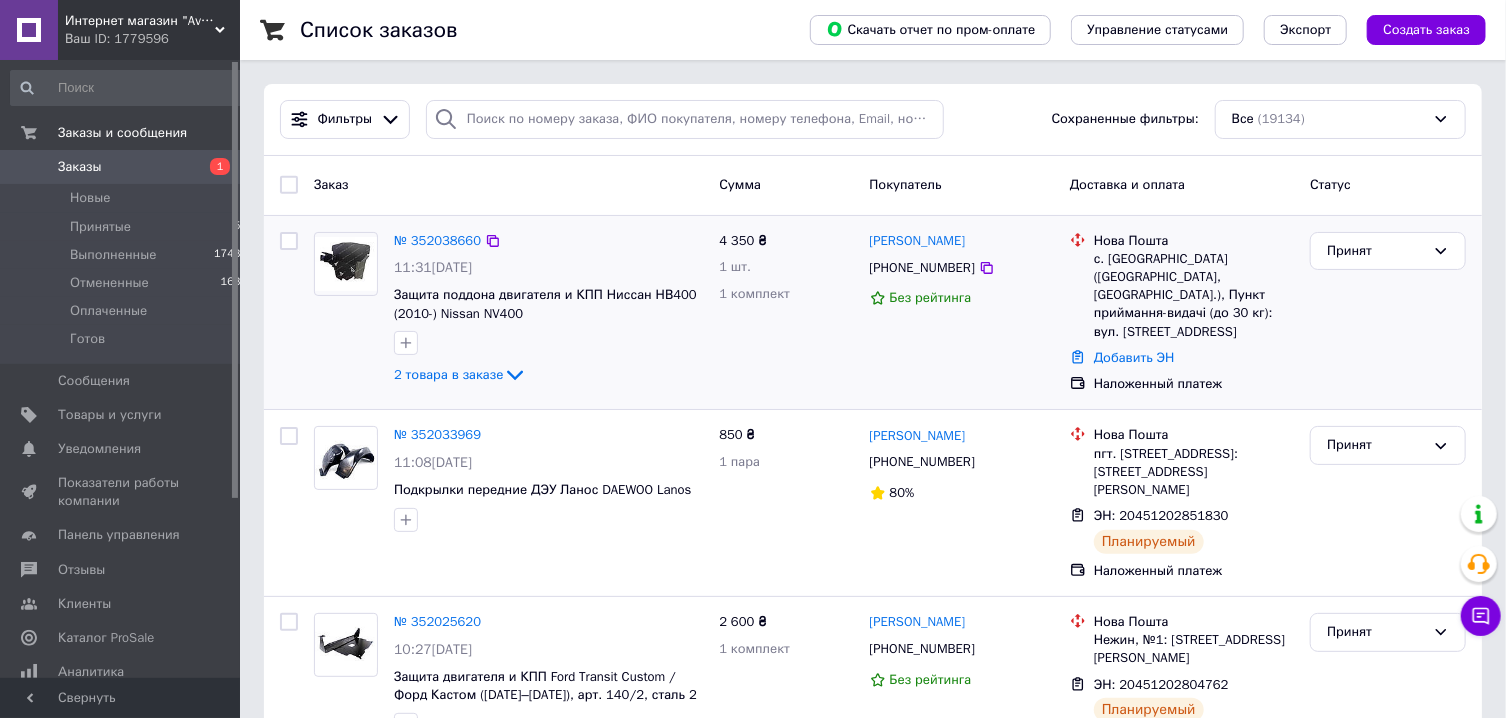 click at bounding box center (346, 264) 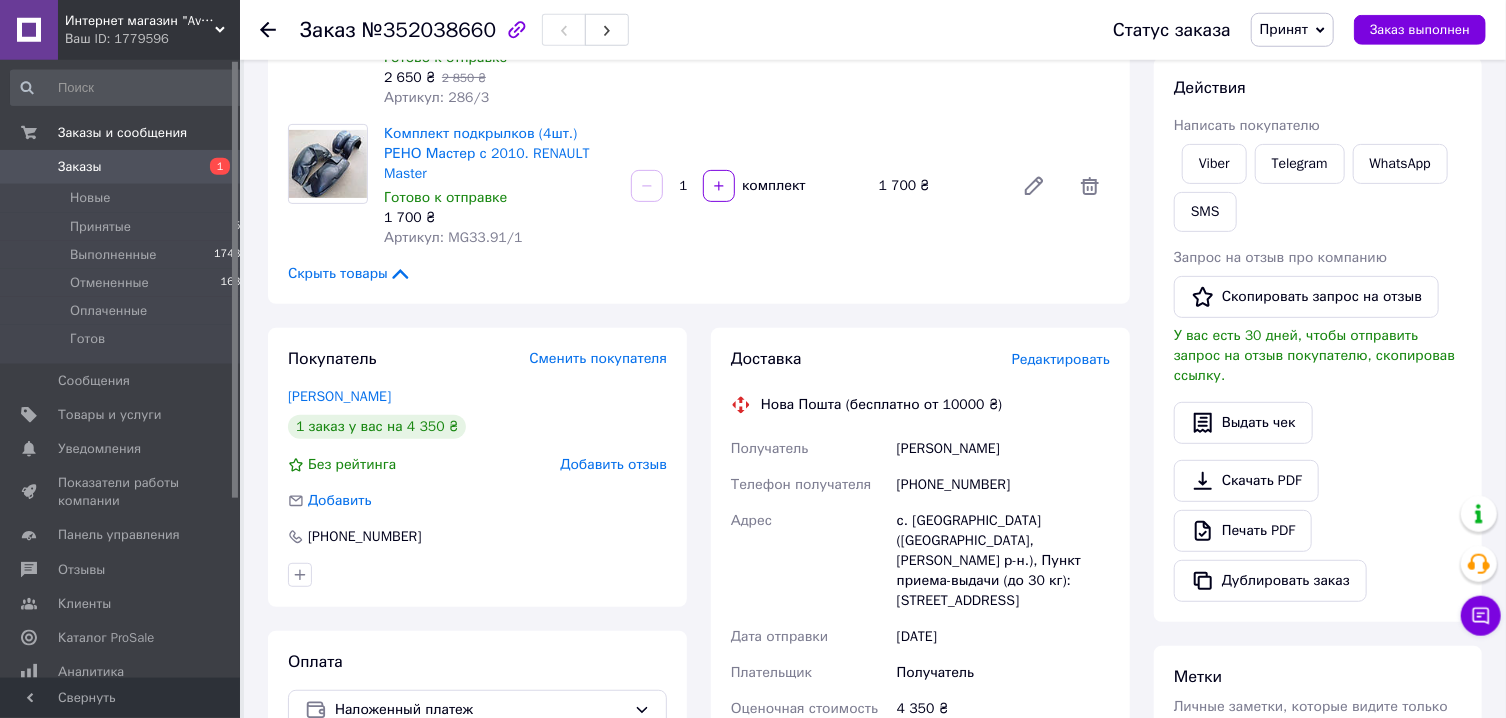scroll, scrollTop: 321, scrollLeft: 0, axis: vertical 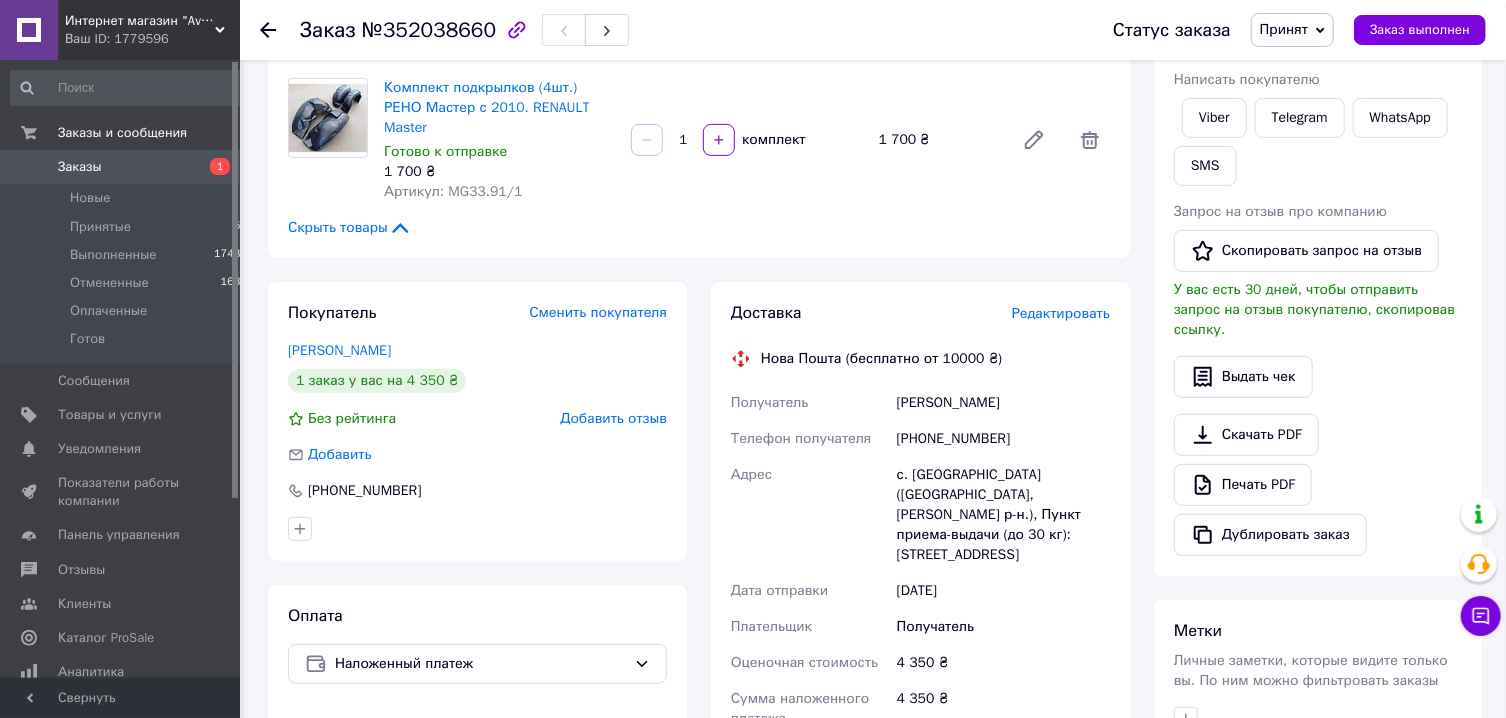 click on "Редактировать" at bounding box center (1061, 313) 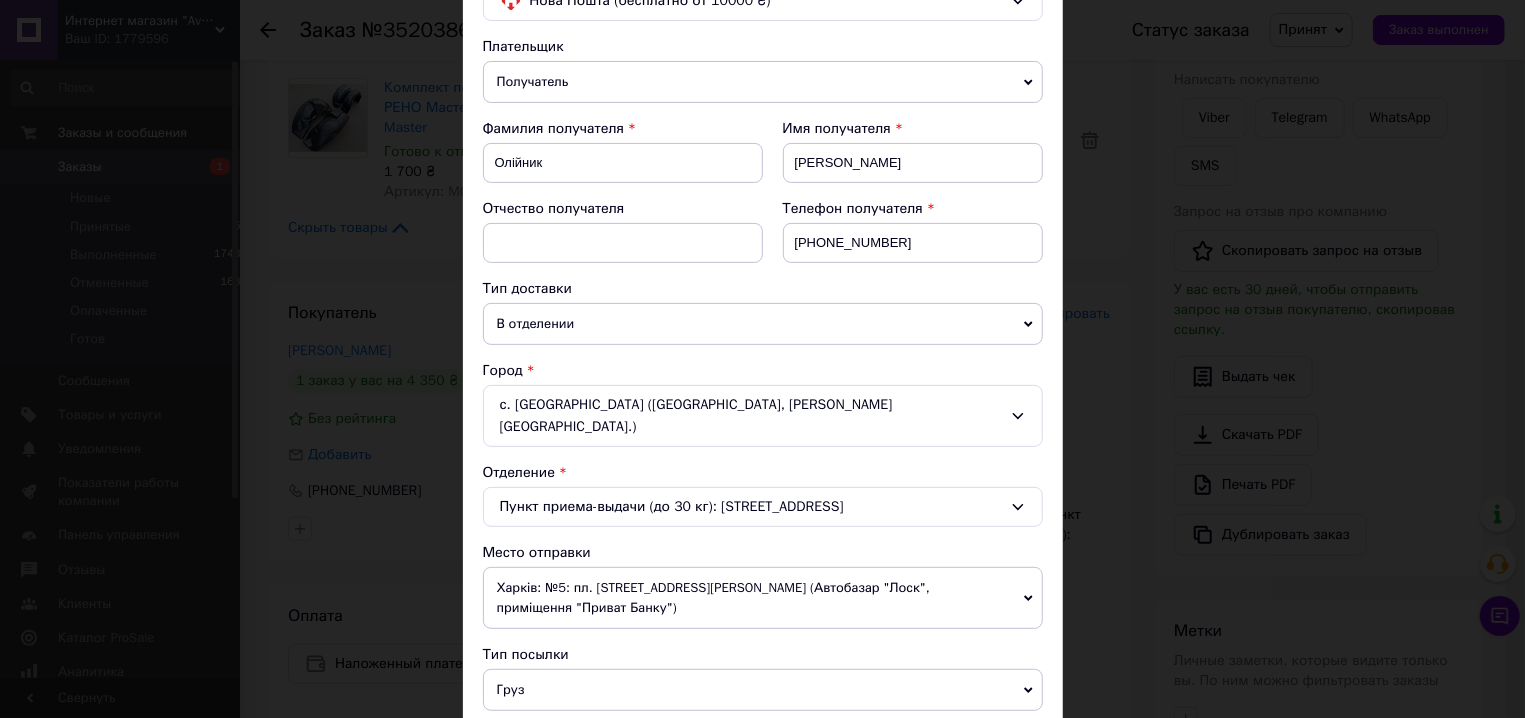 scroll, scrollTop: 228, scrollLeft: 0, axis: vertical 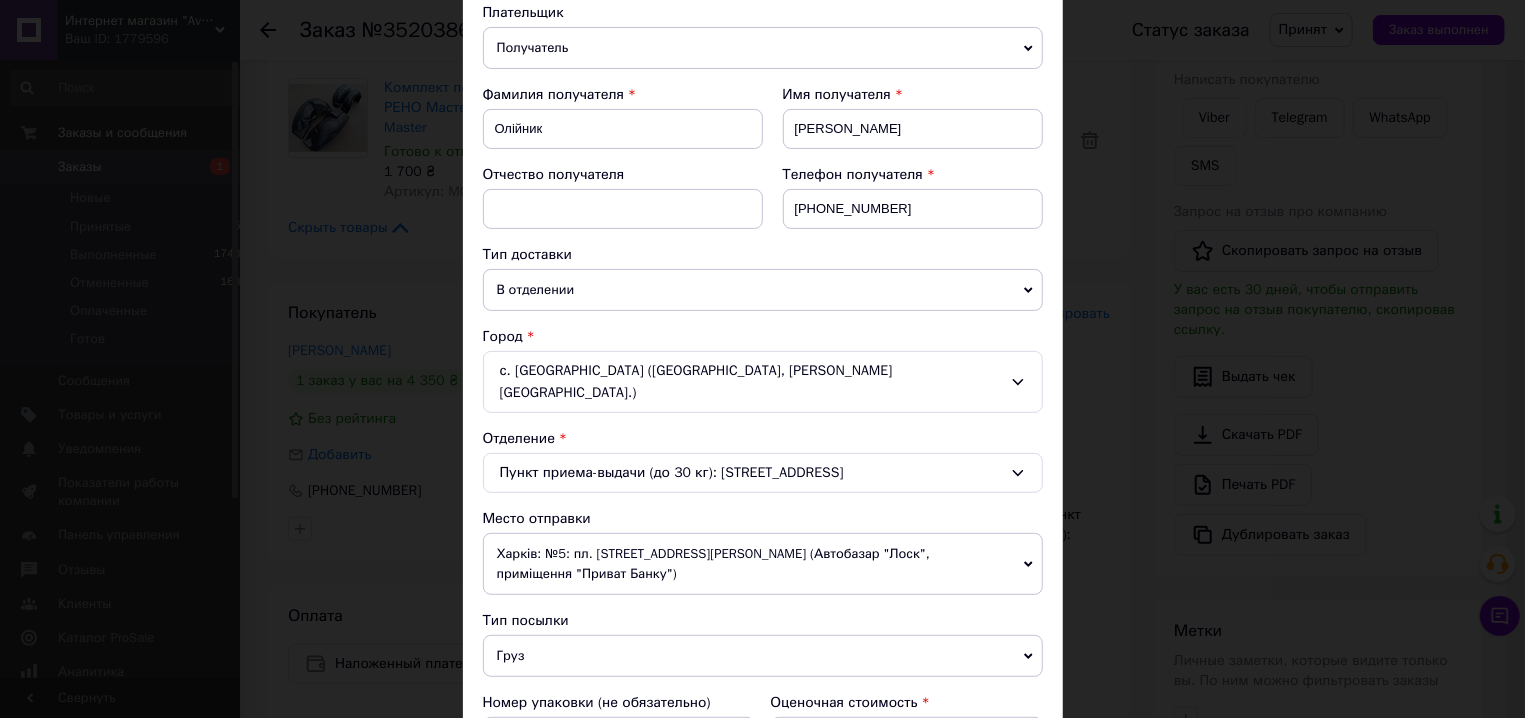 click on "с. [GEOGRAPHIC_DATA] ([GEOGRAPHIC_DATA], [PERSON_NAME][GEOGRAPHIC_DATA].)" at bounding box center [763, 382] 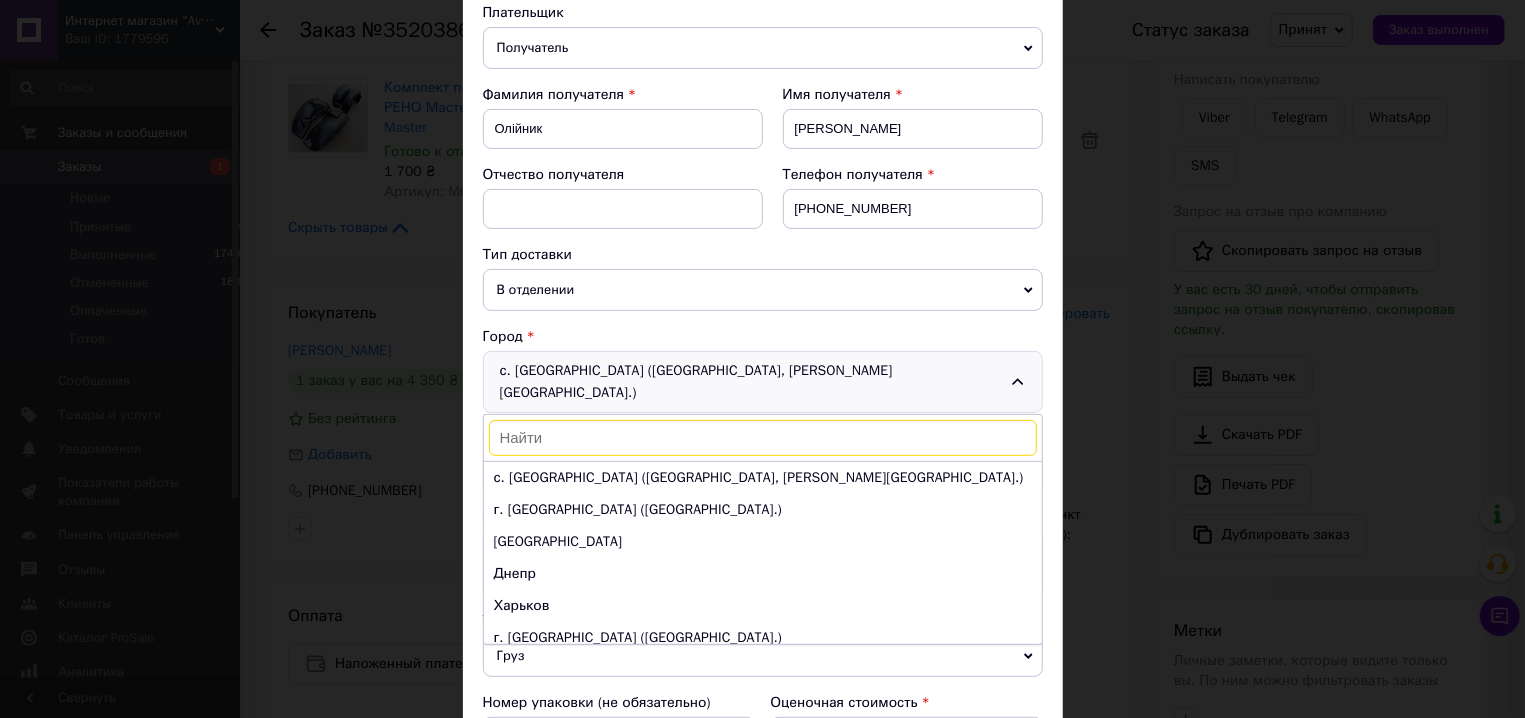 click at bounding box center (763, 438) 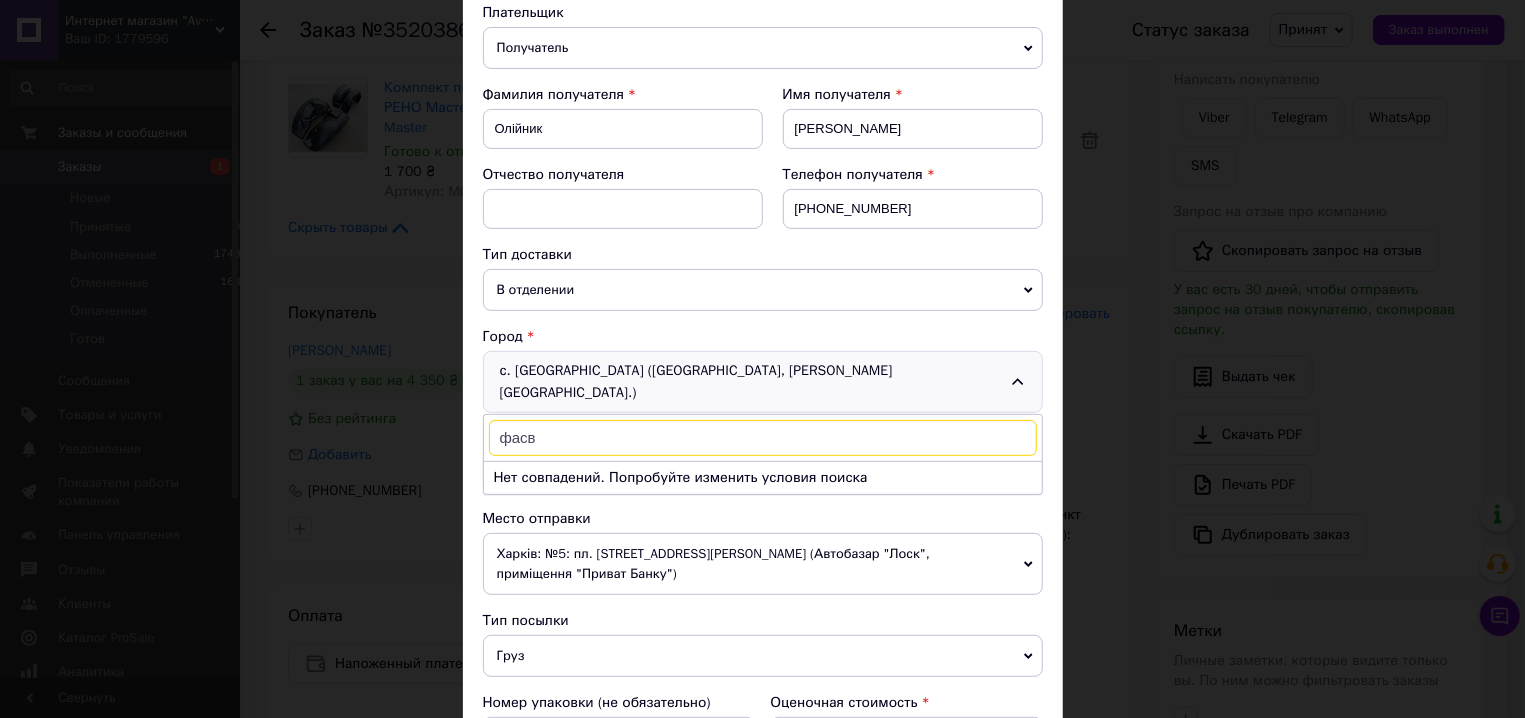 click on "фасв" at bounding box center [763, 438] 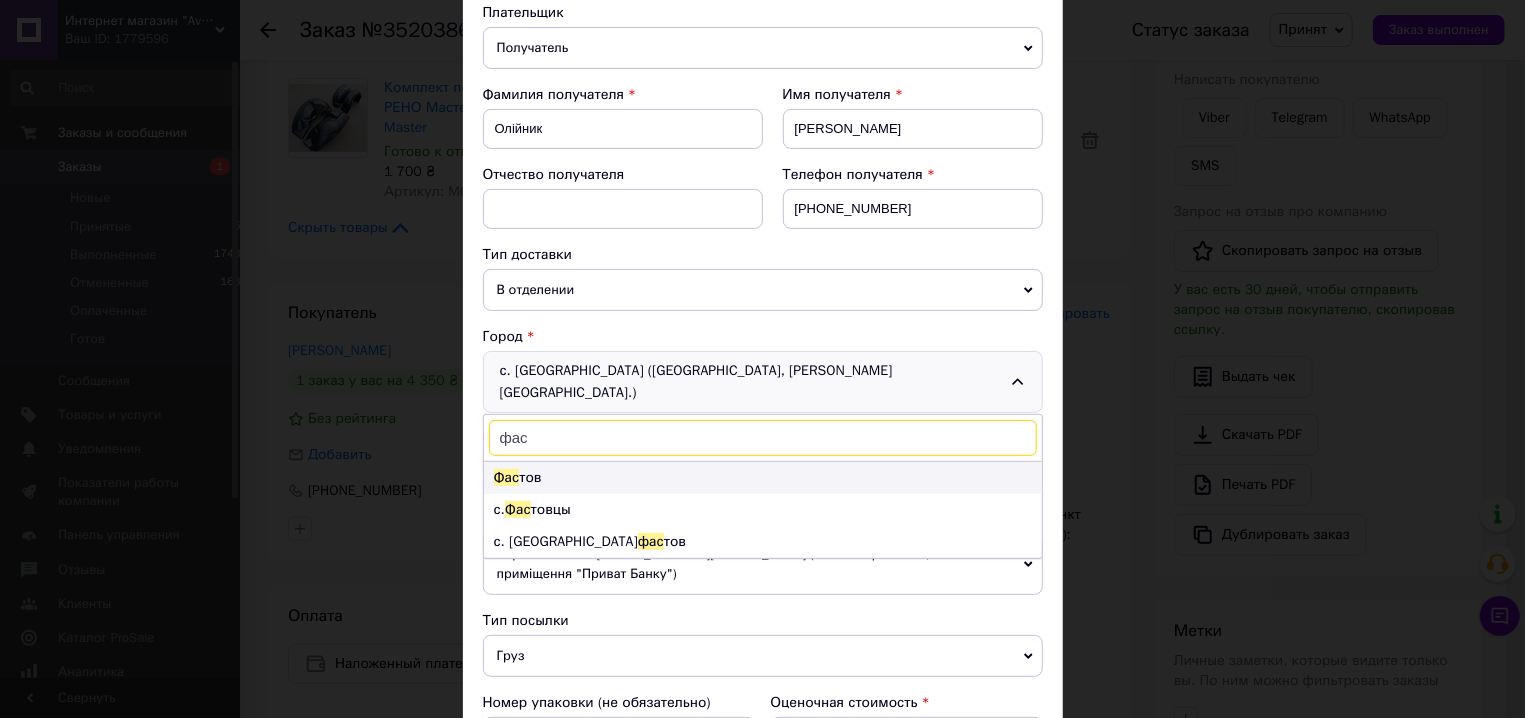 type on "фас" 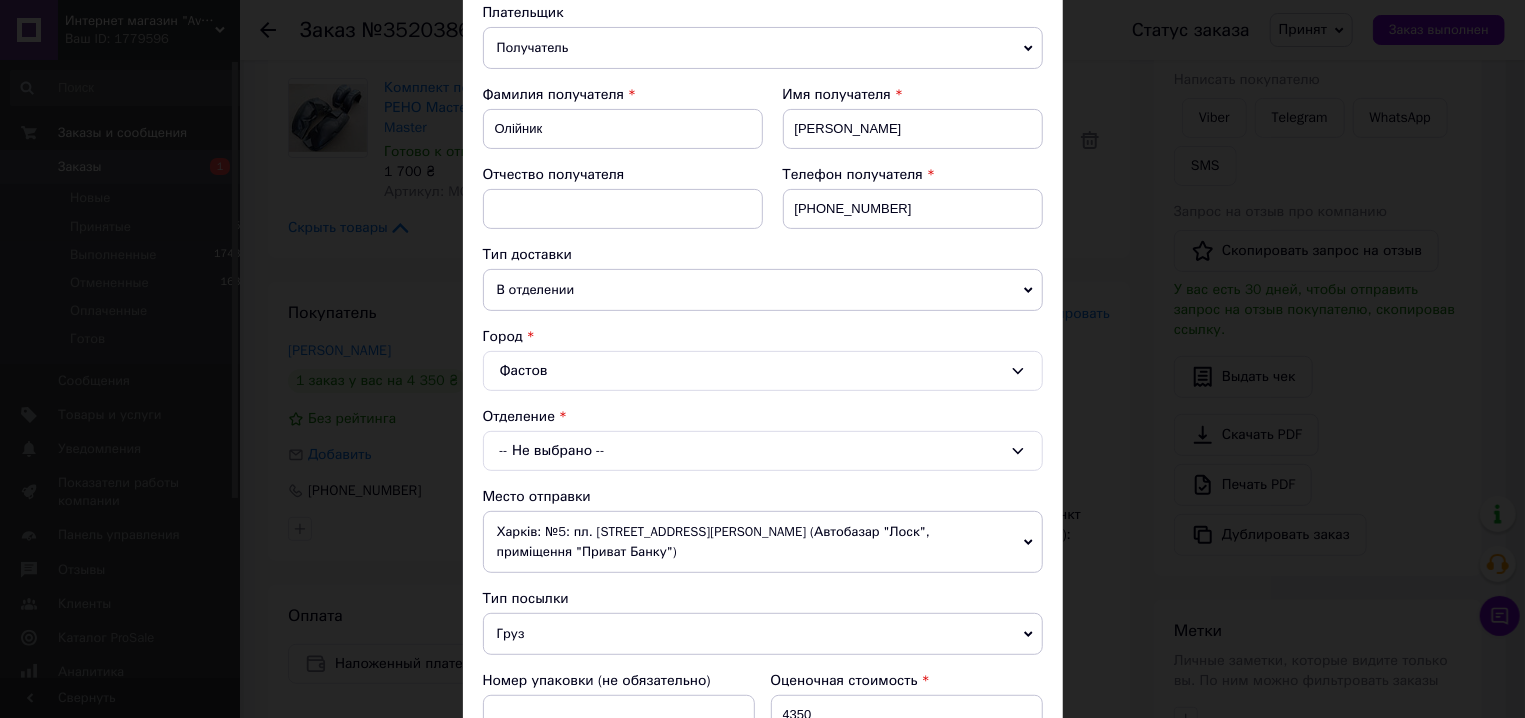 click on "-- Не выбрано --" at bounding box center [763, 451] 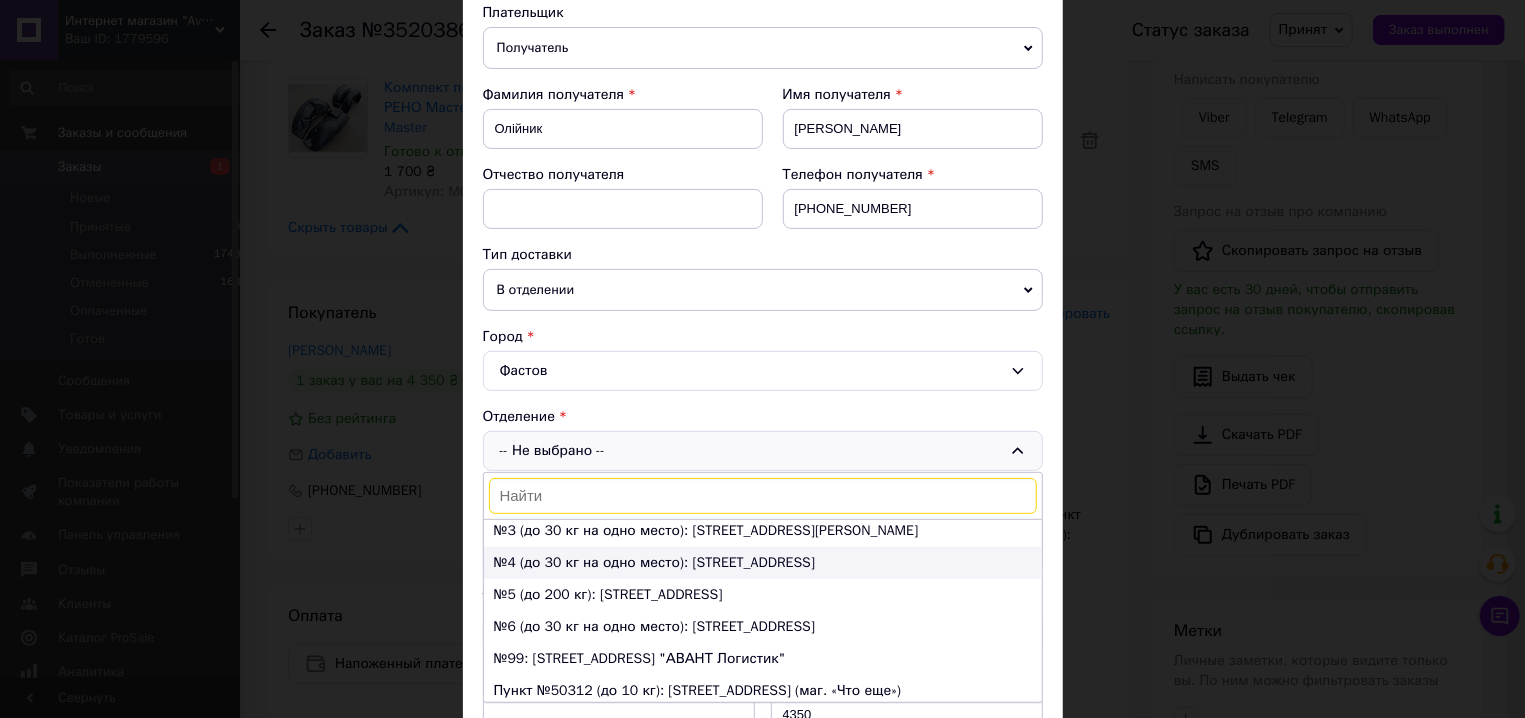 scroll, scrollTop: 114, scrollLeft: 0, axis: vertical 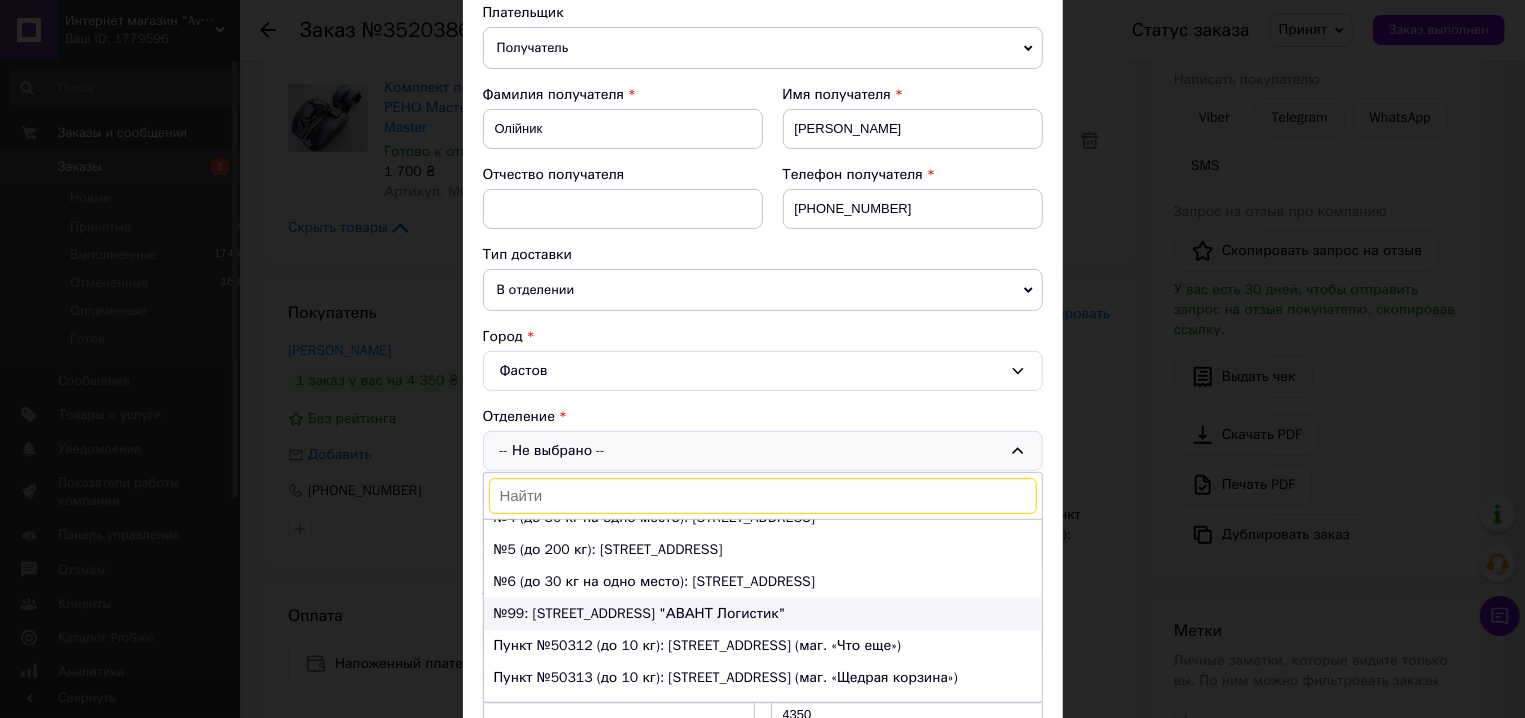 click on "№99: ул. Полиграфическая, 7 "АВАНТ Логистик"" at bounding box center [763, 614] 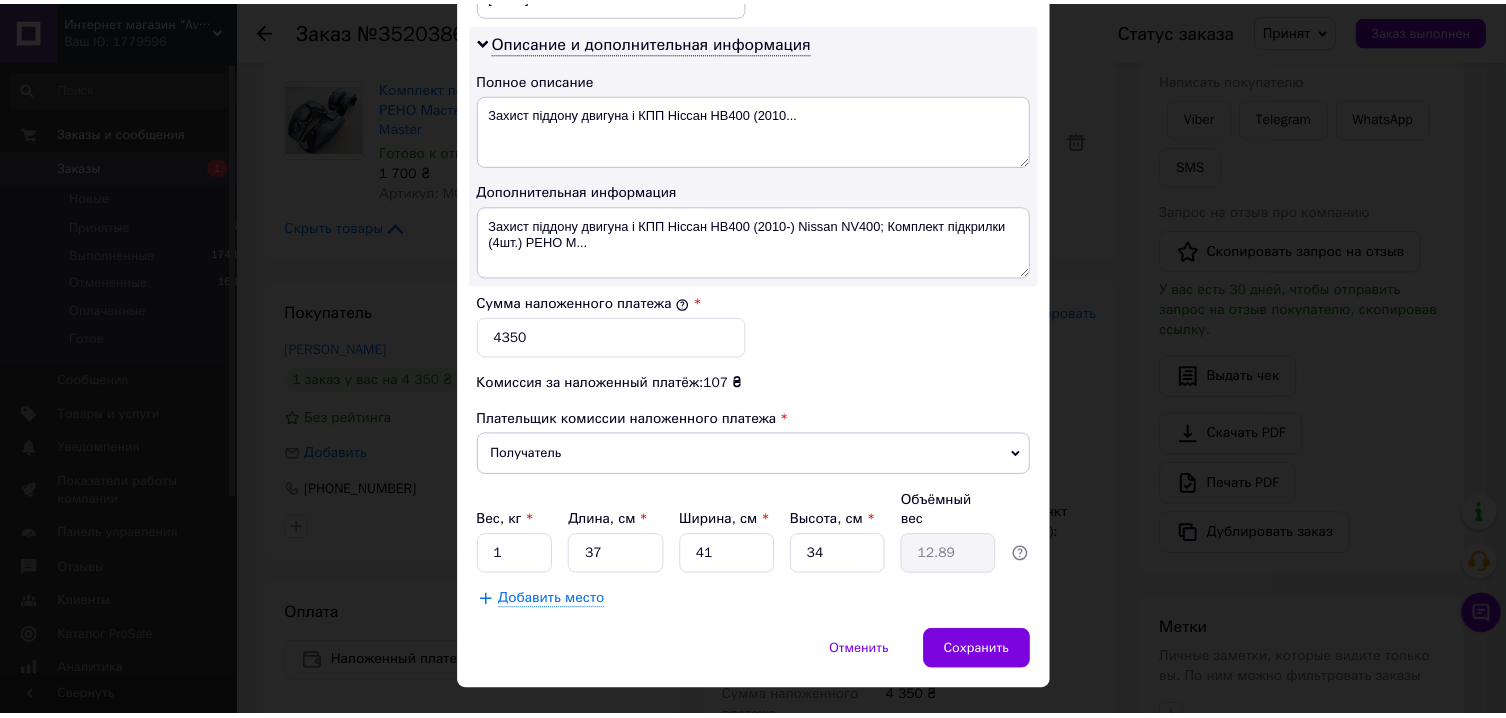 scroll, scrollTop: 1036, scrollLeft: 0, axis: vertical 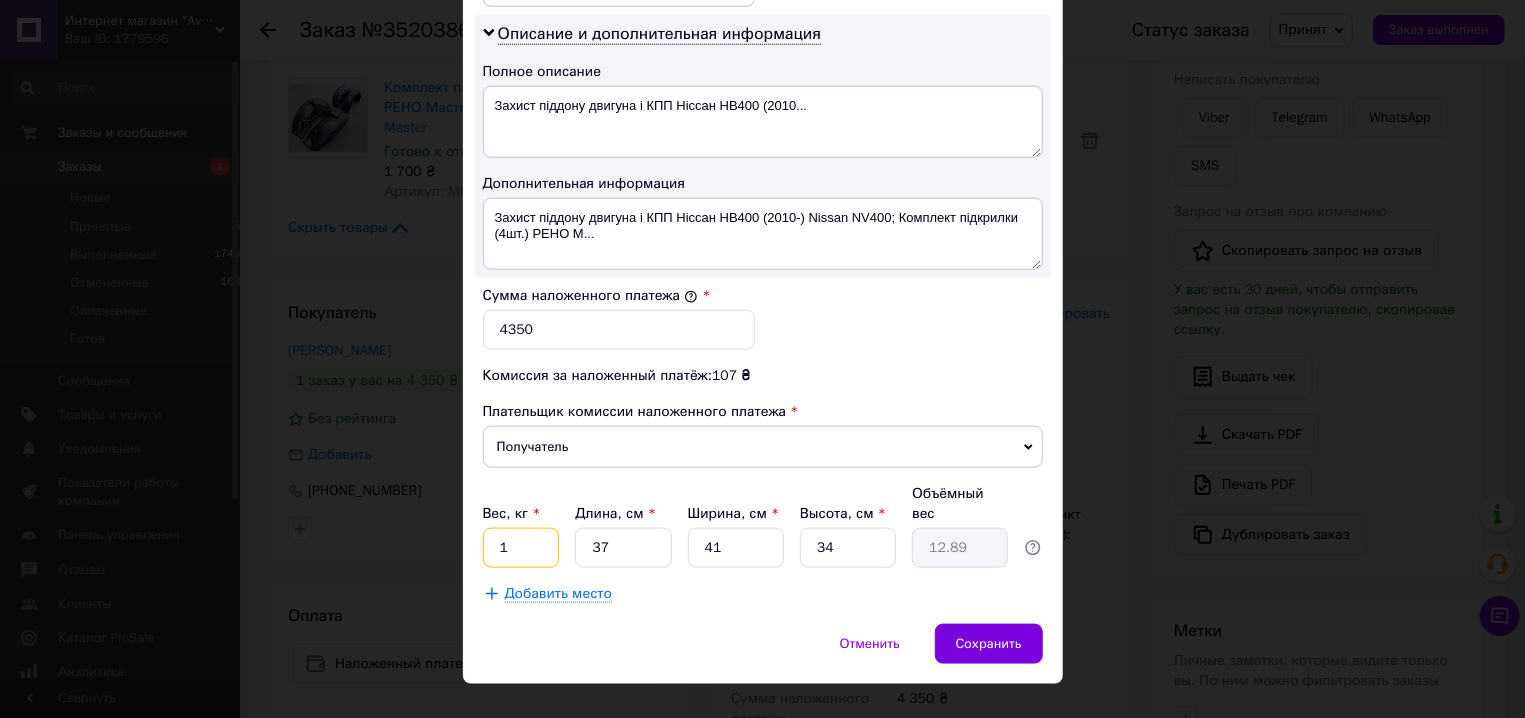 click on "1" at bounding box center (521, 548) 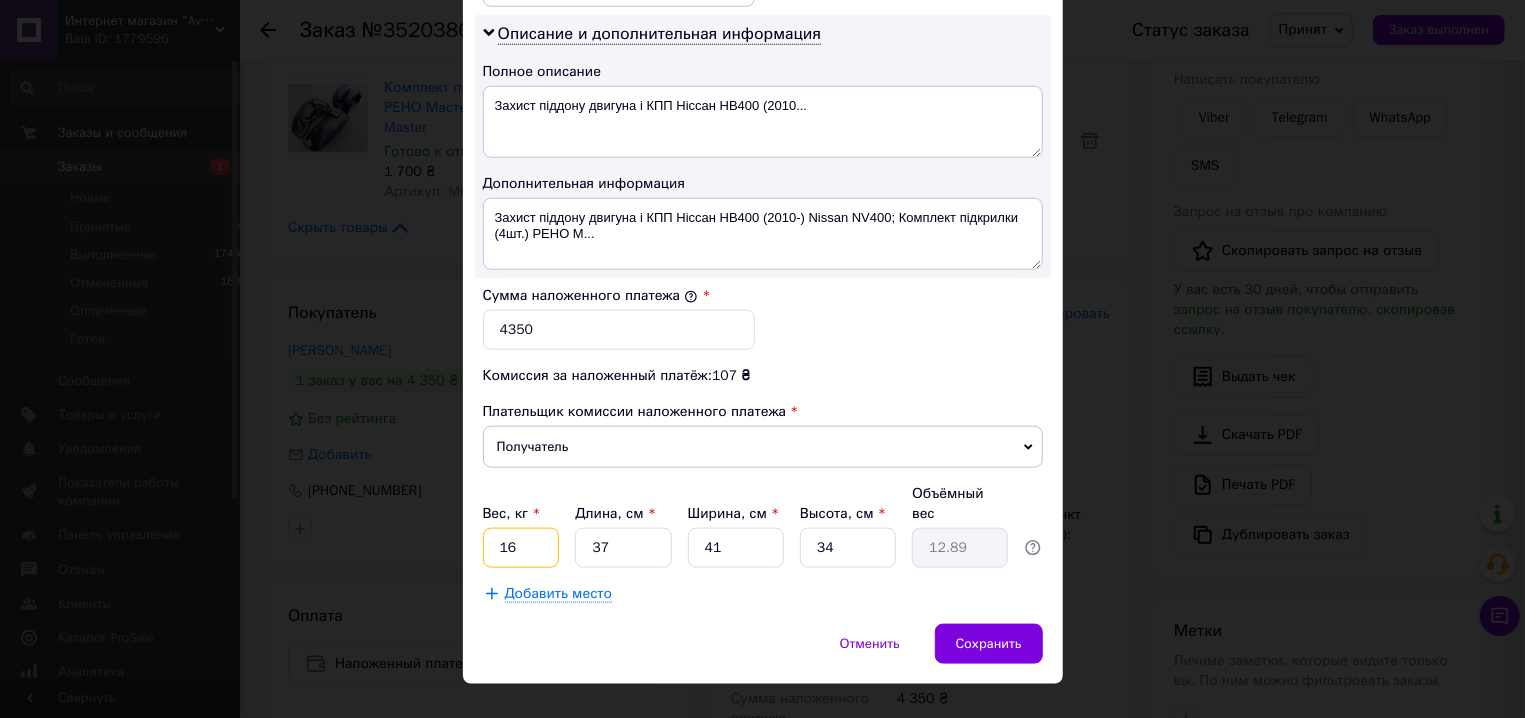 type on "16" 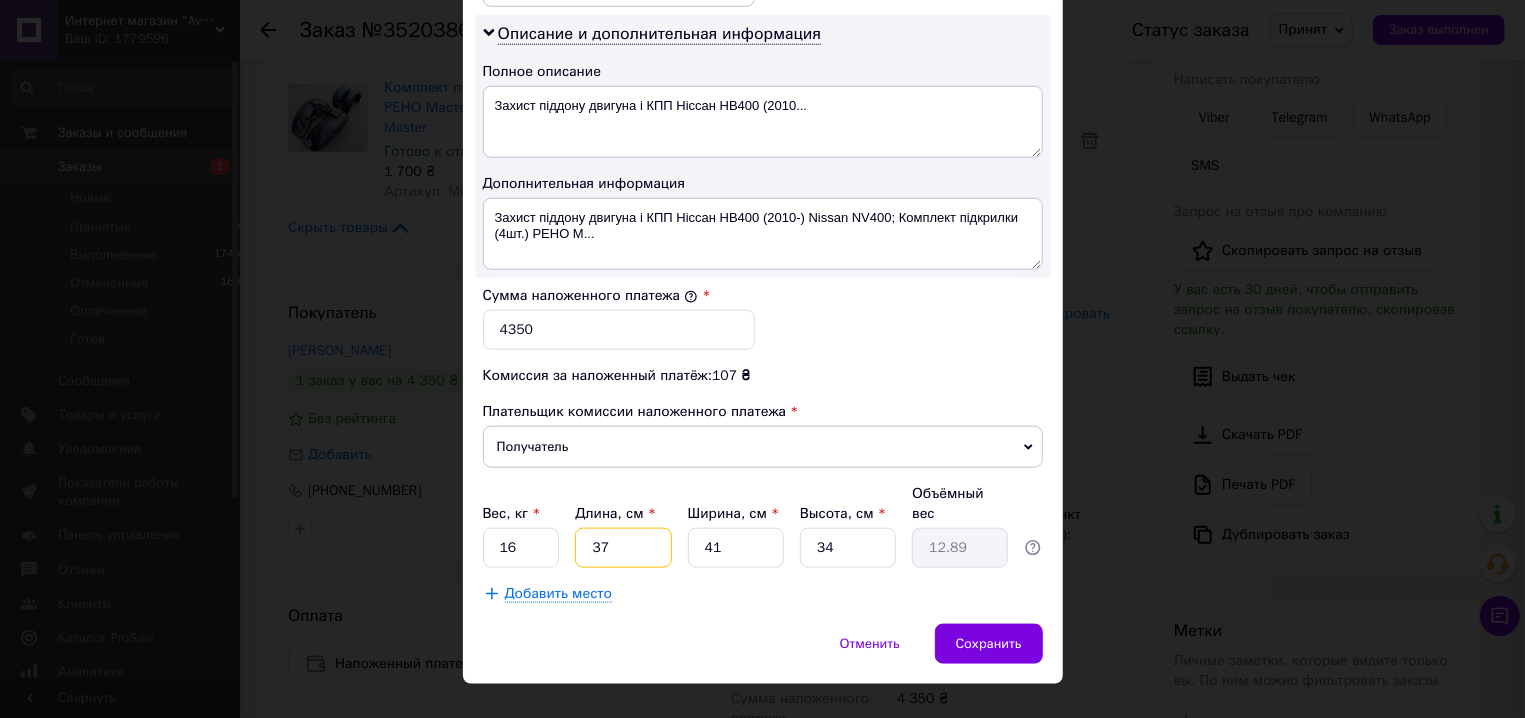 type on "1" 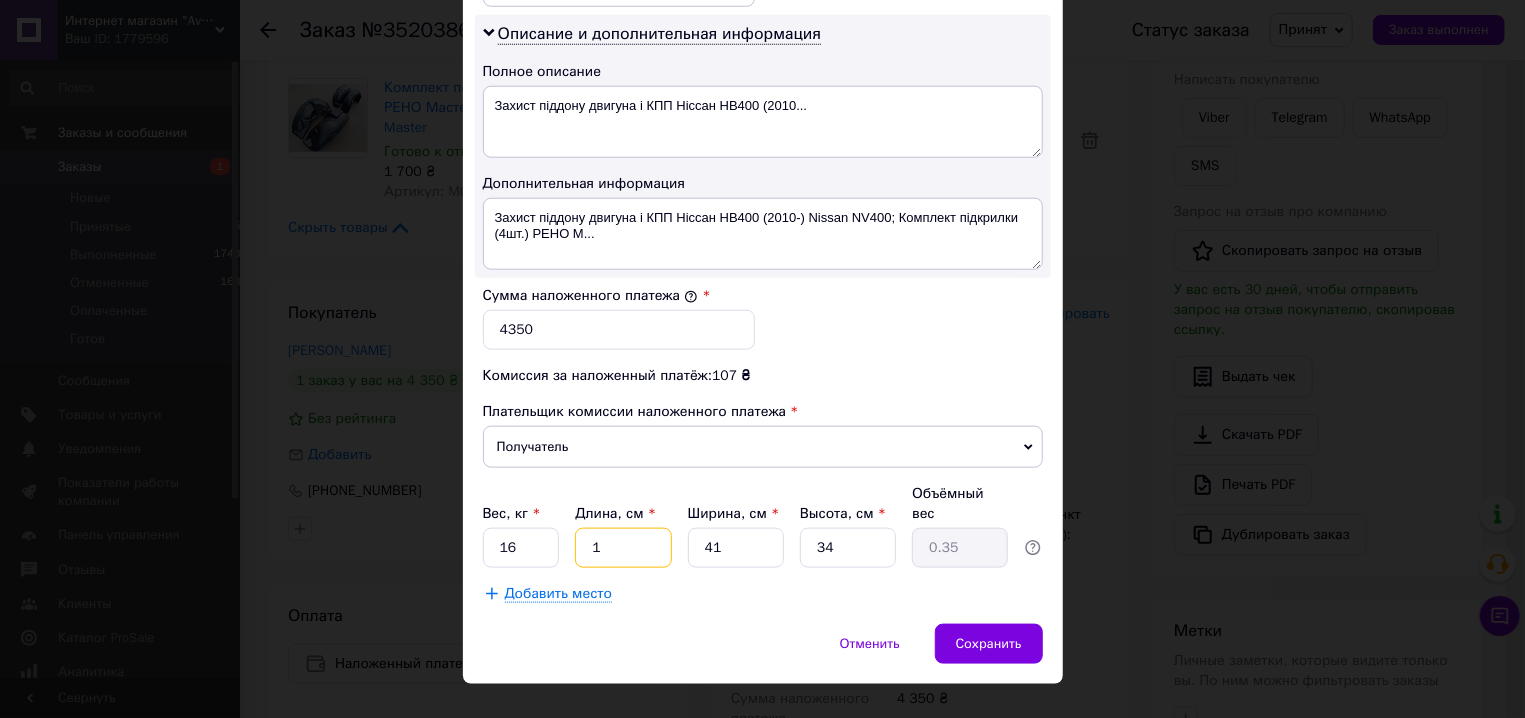 type on "10" 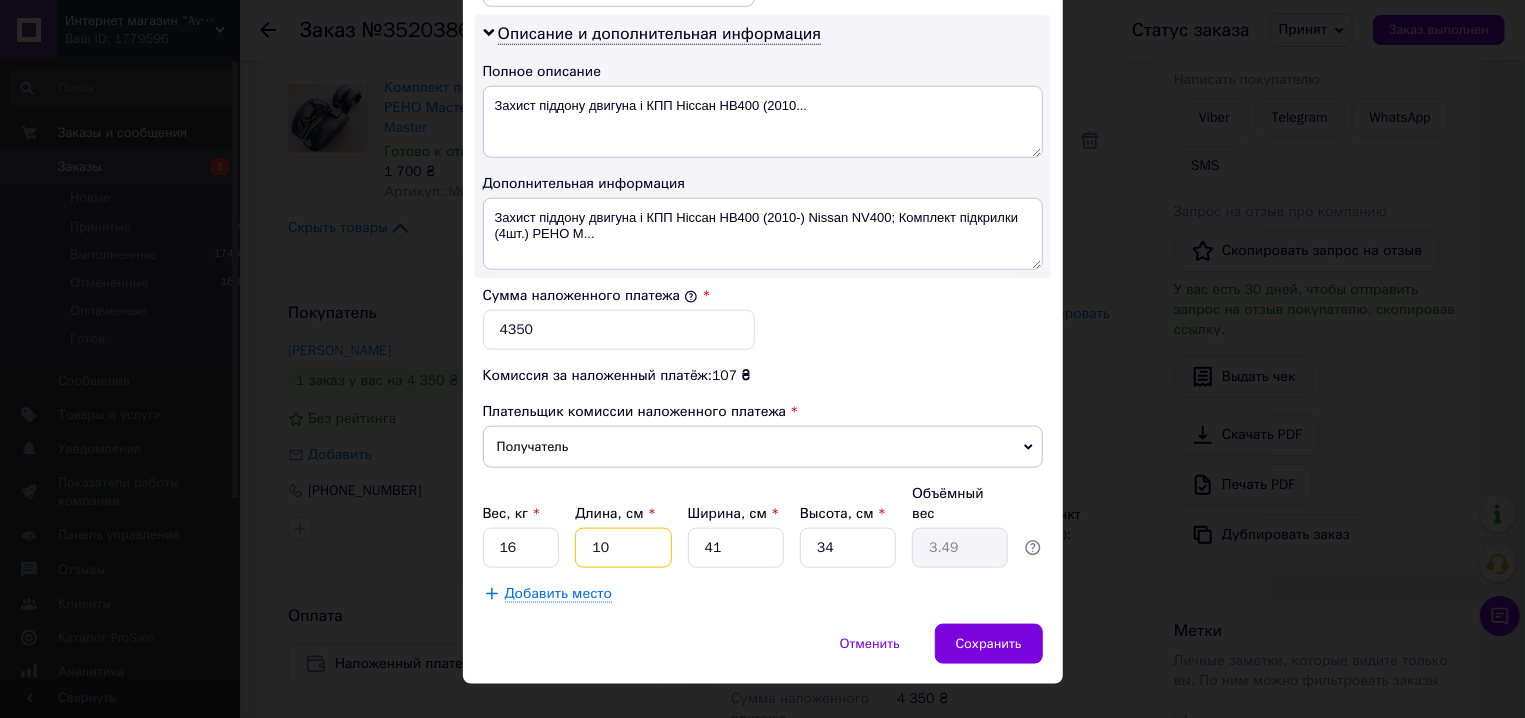 type on "100" 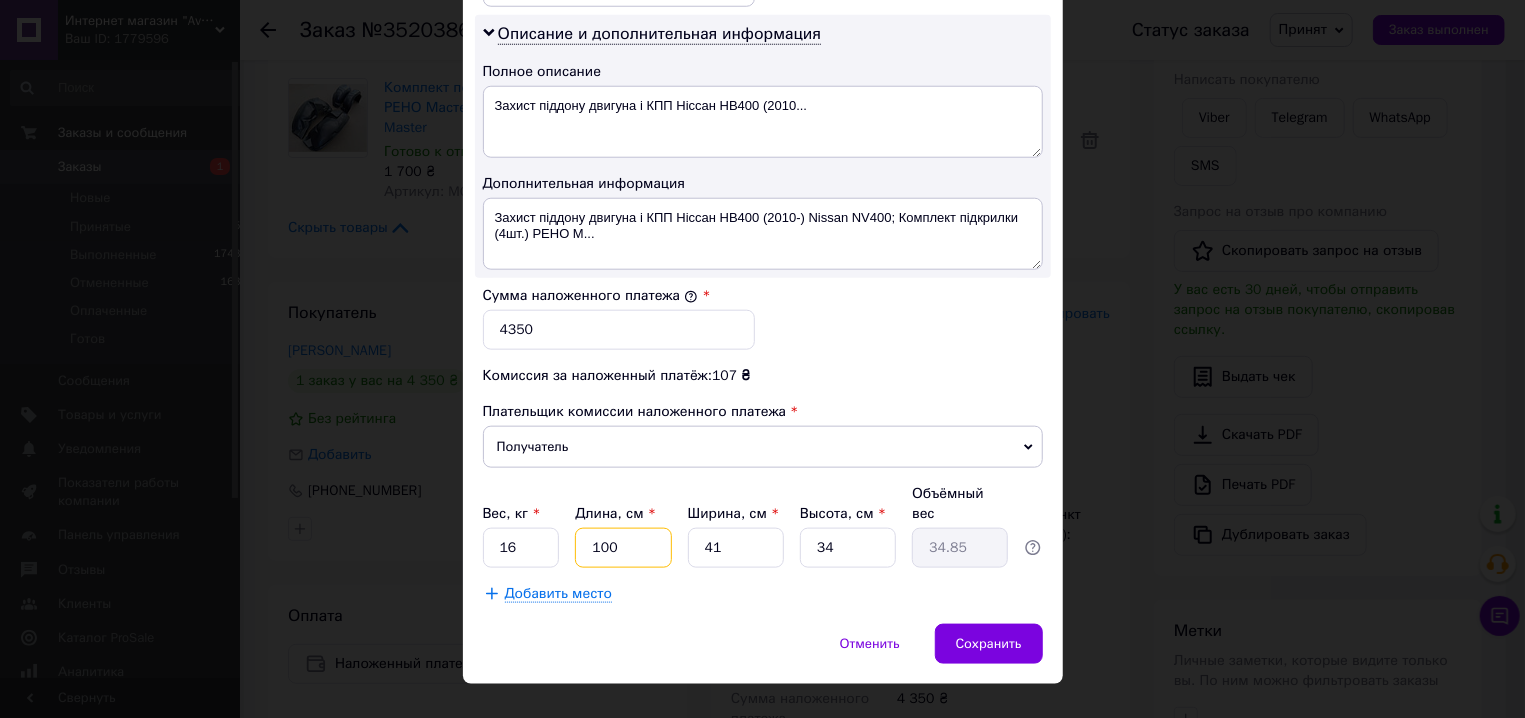 type on "100" 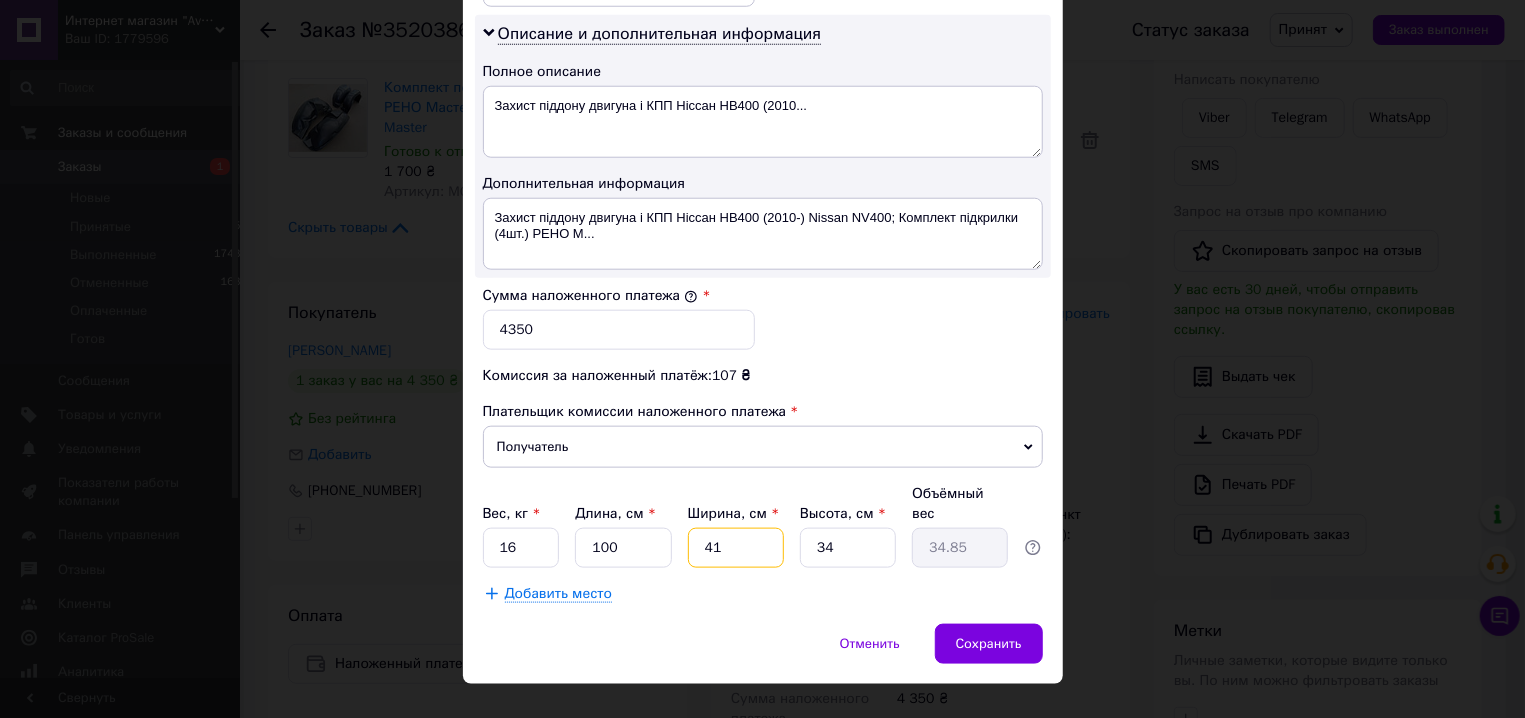 type on "9" 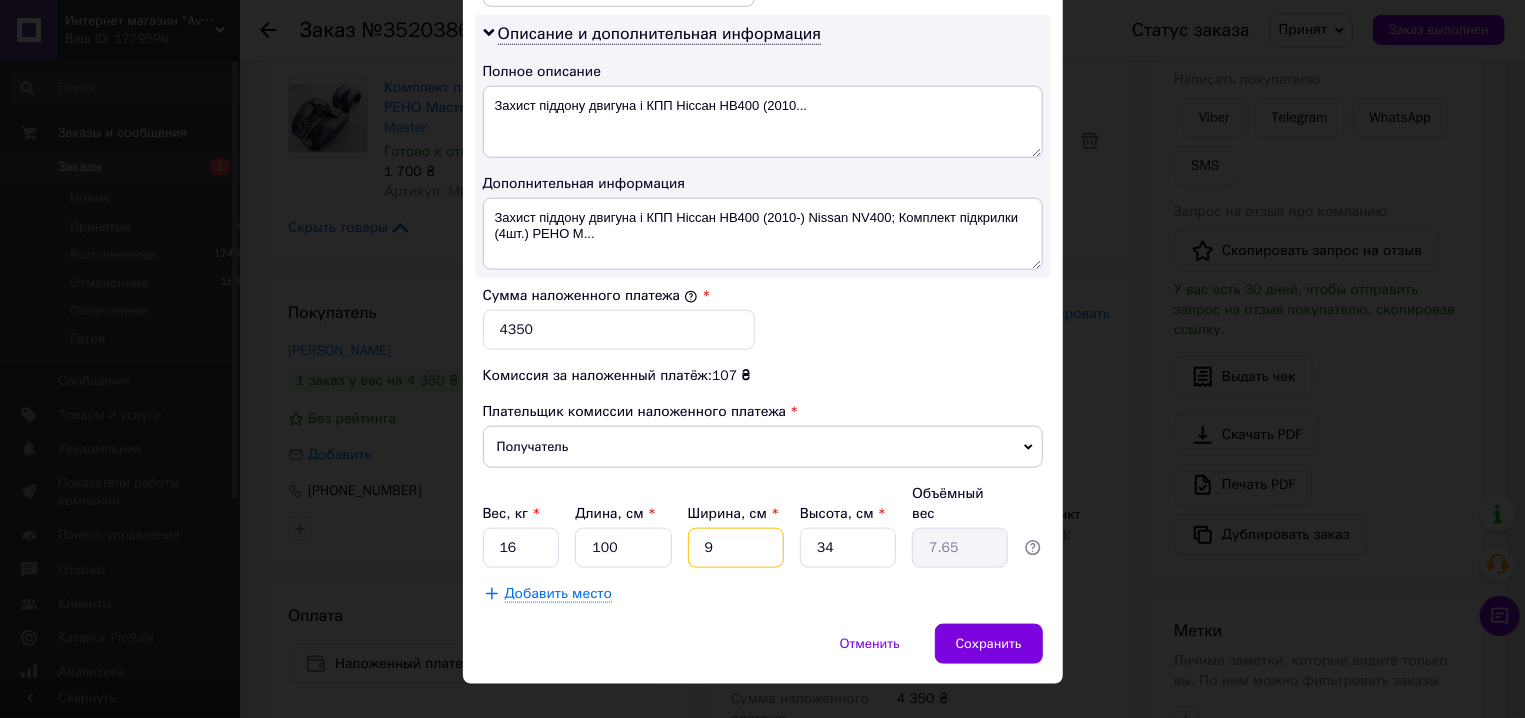 type on "90" 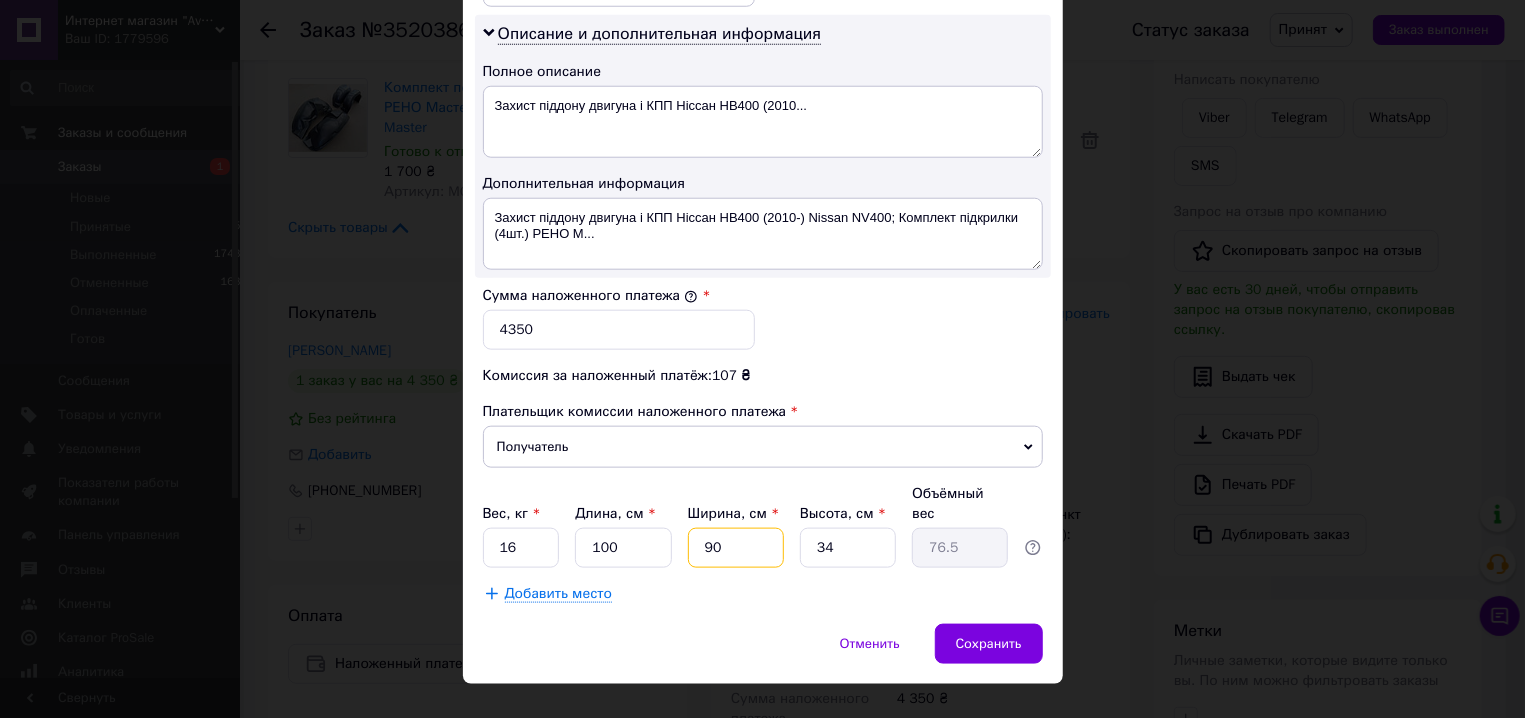 type on "90" 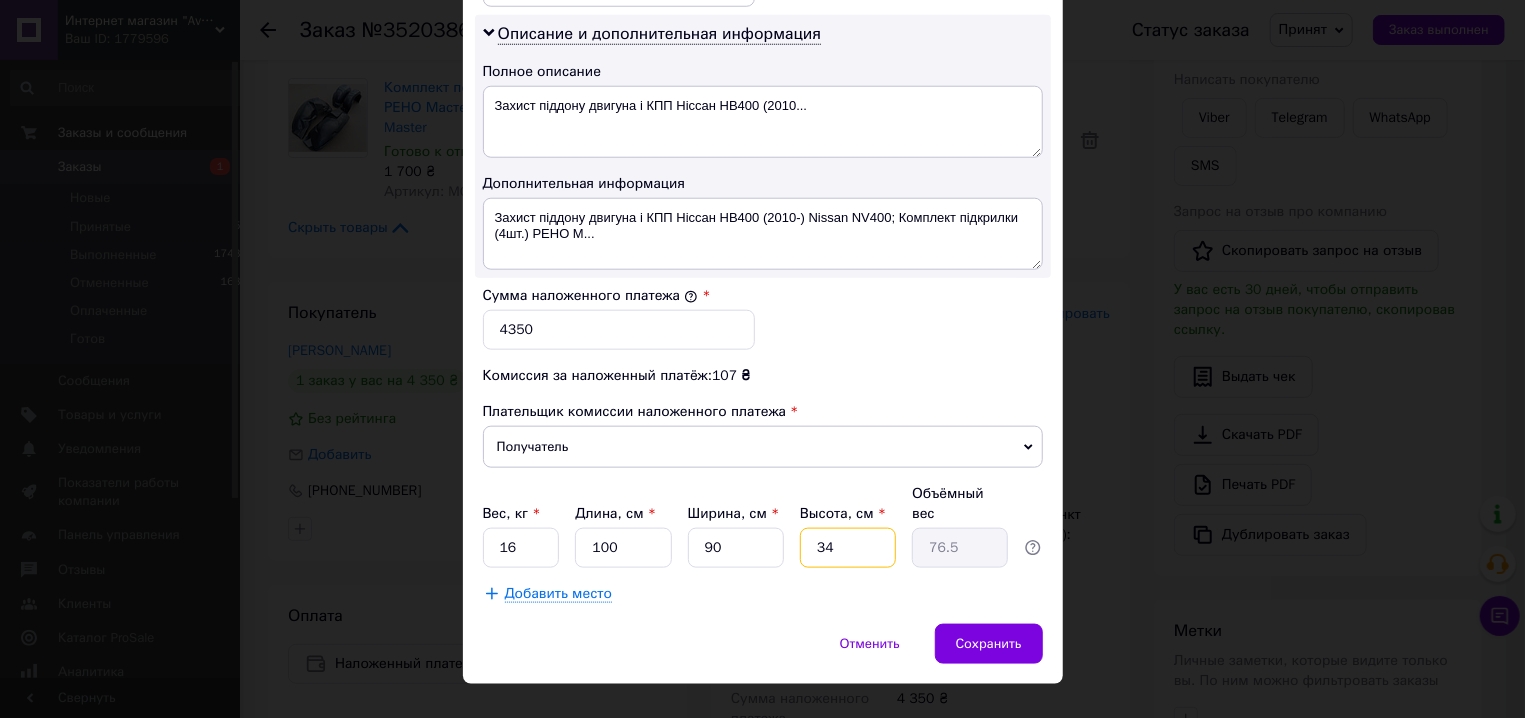 type on "8" 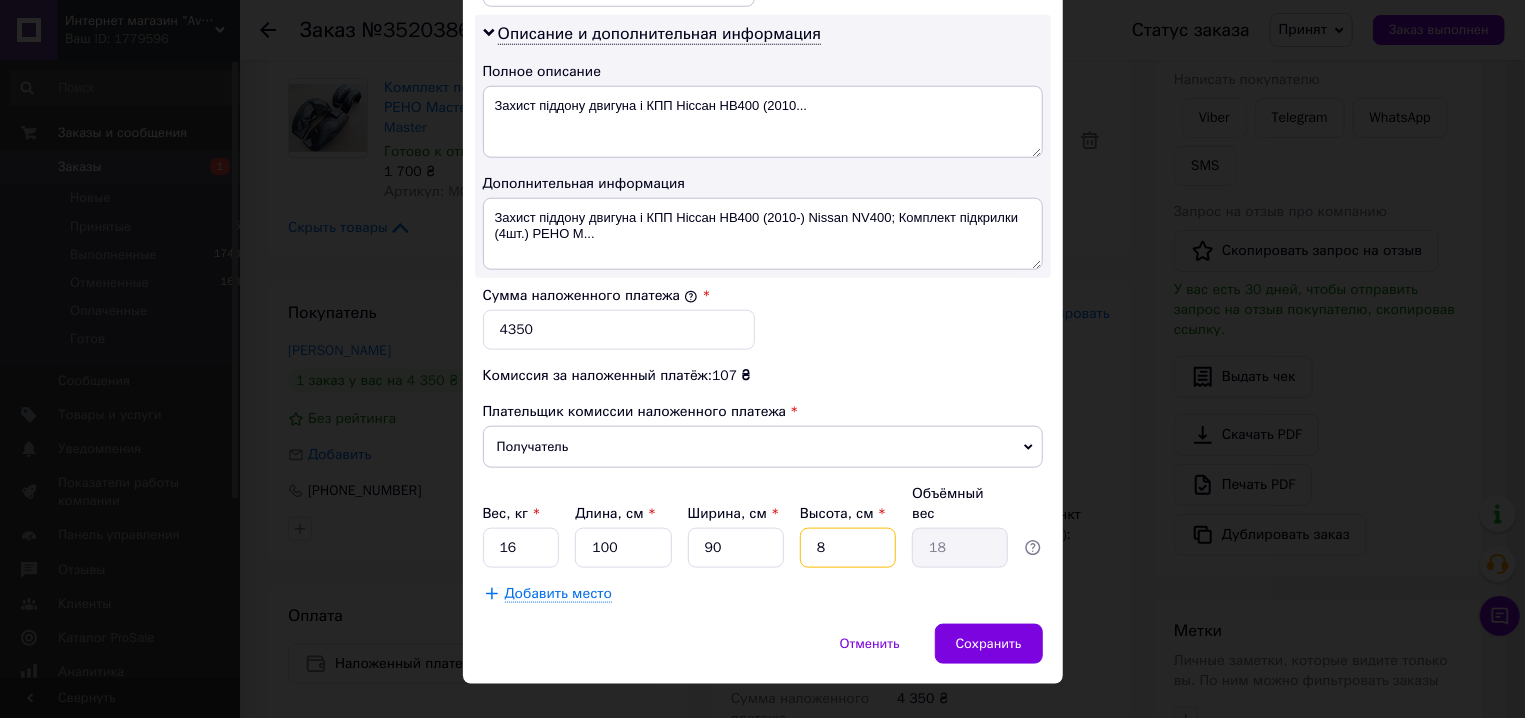 type on "8" 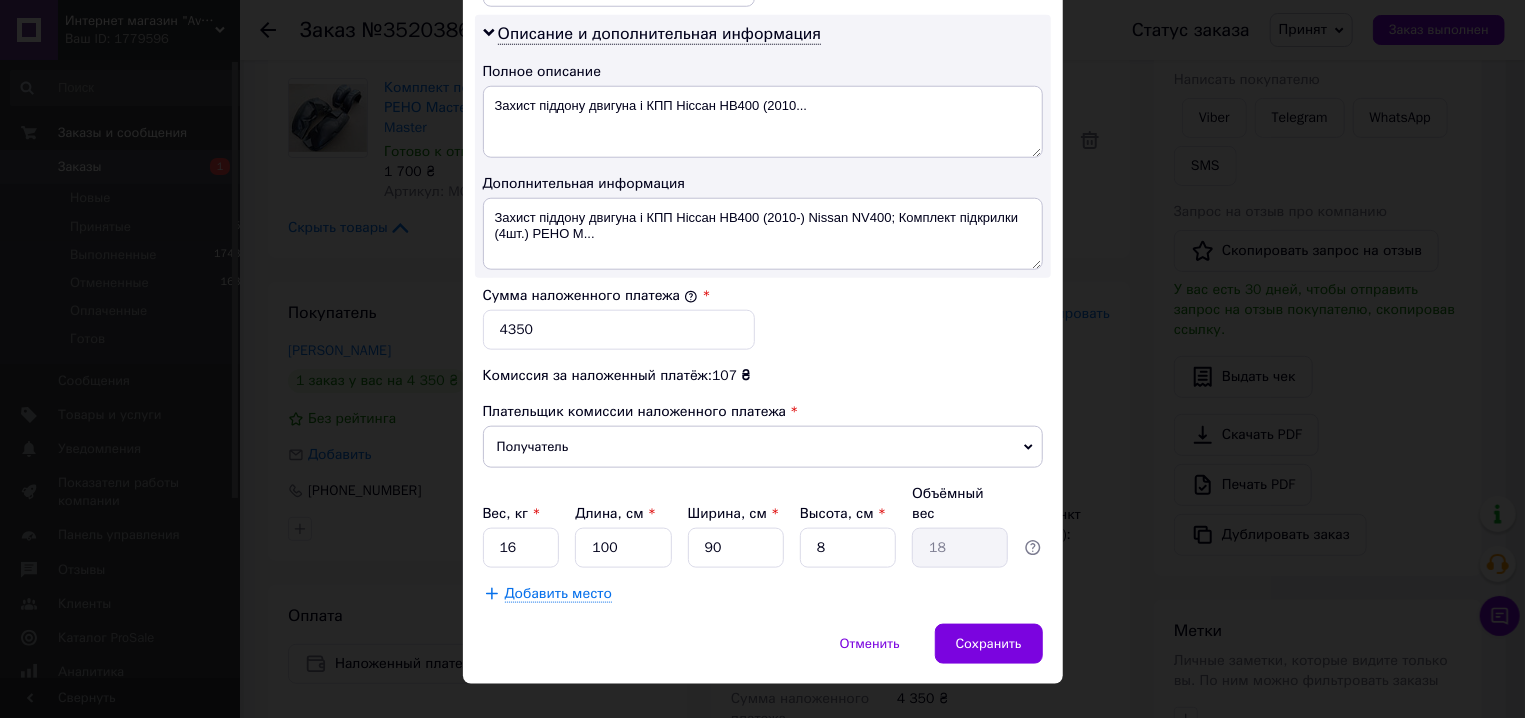 click on "Добавить место" at bounding box center (559, 594) 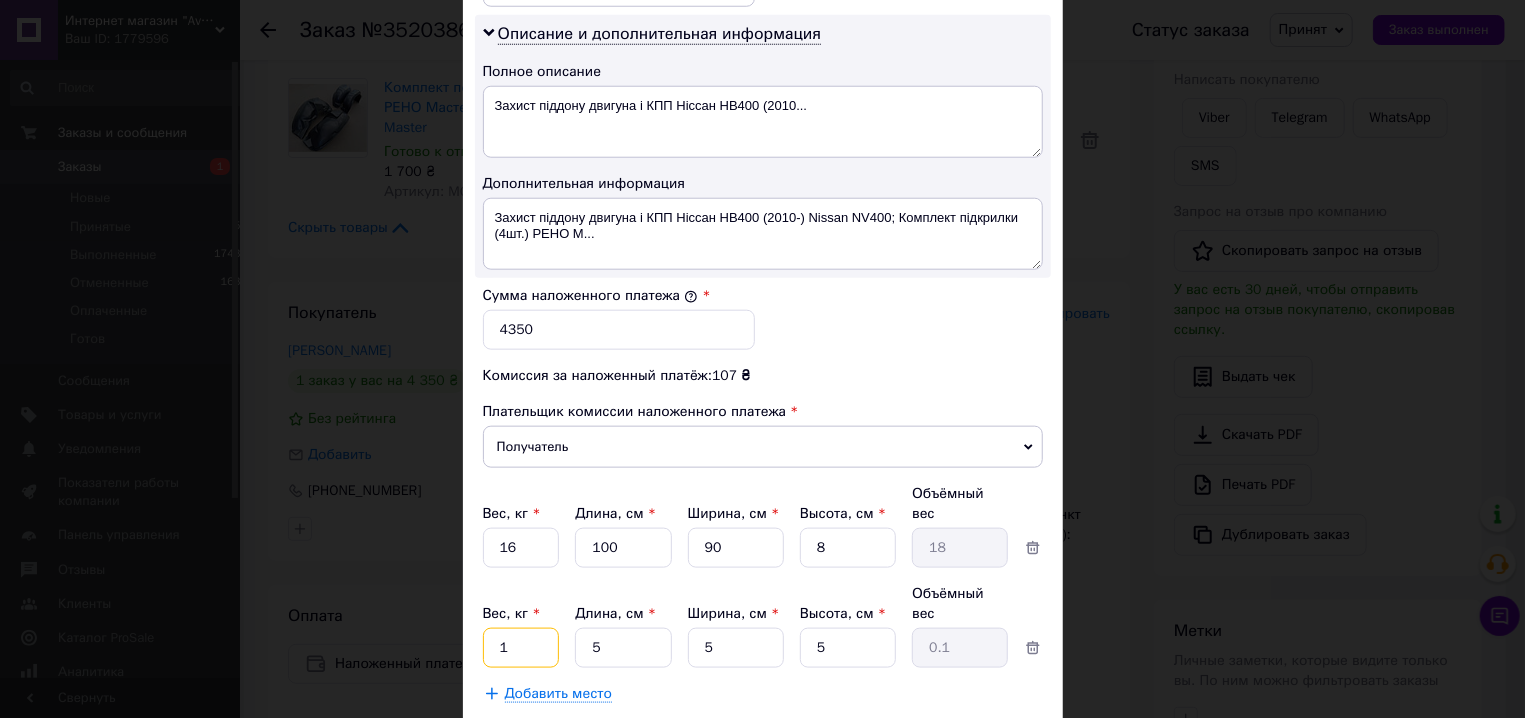 click on "1" at bounding box center (521, 548) 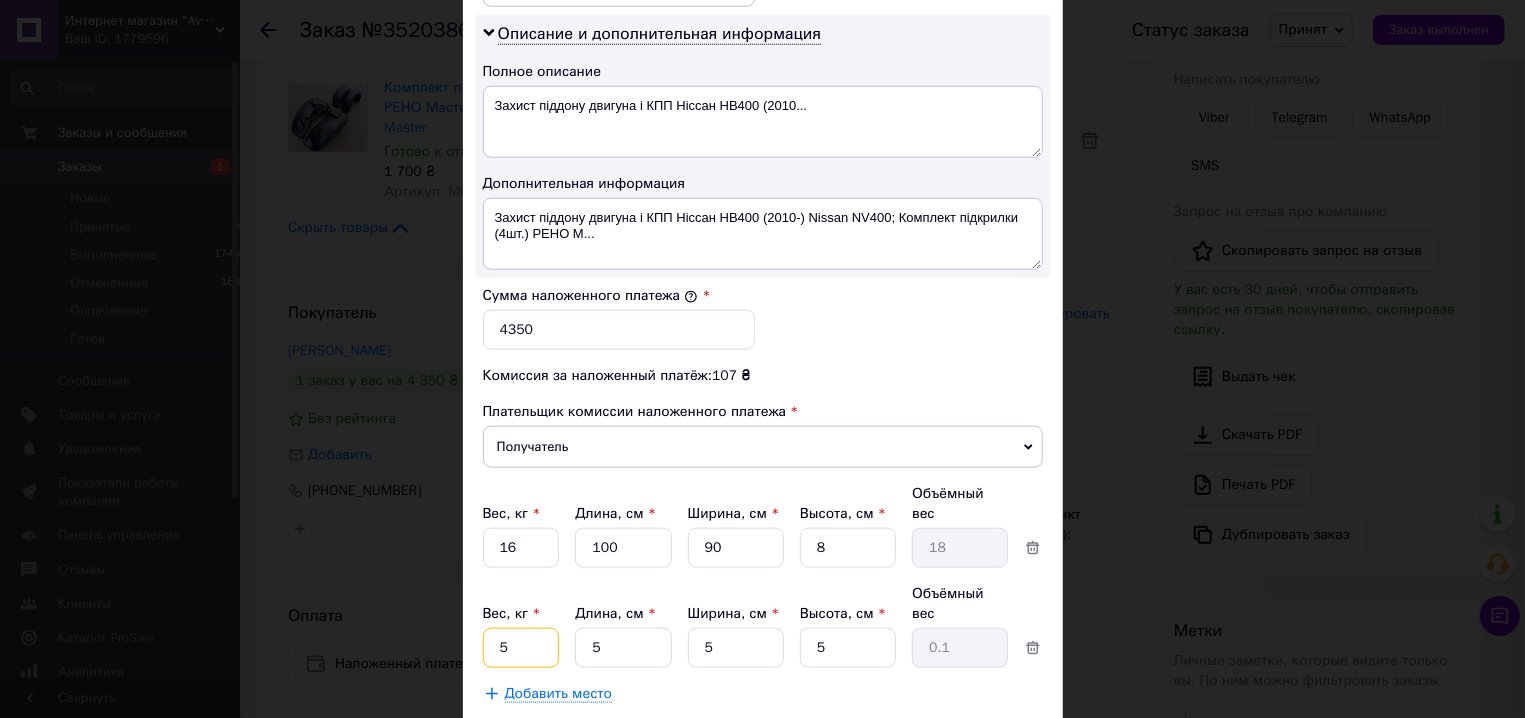 type on "5" 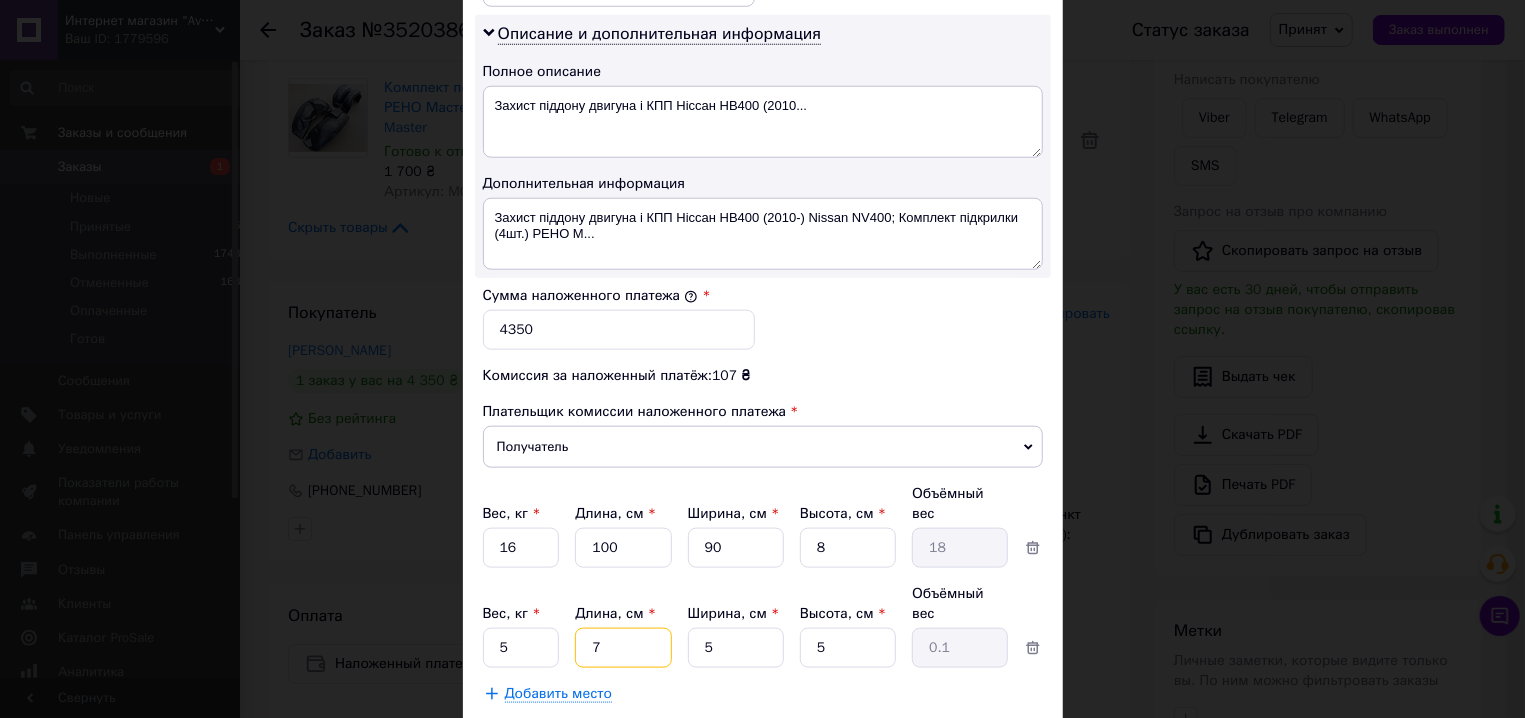 type on "71" 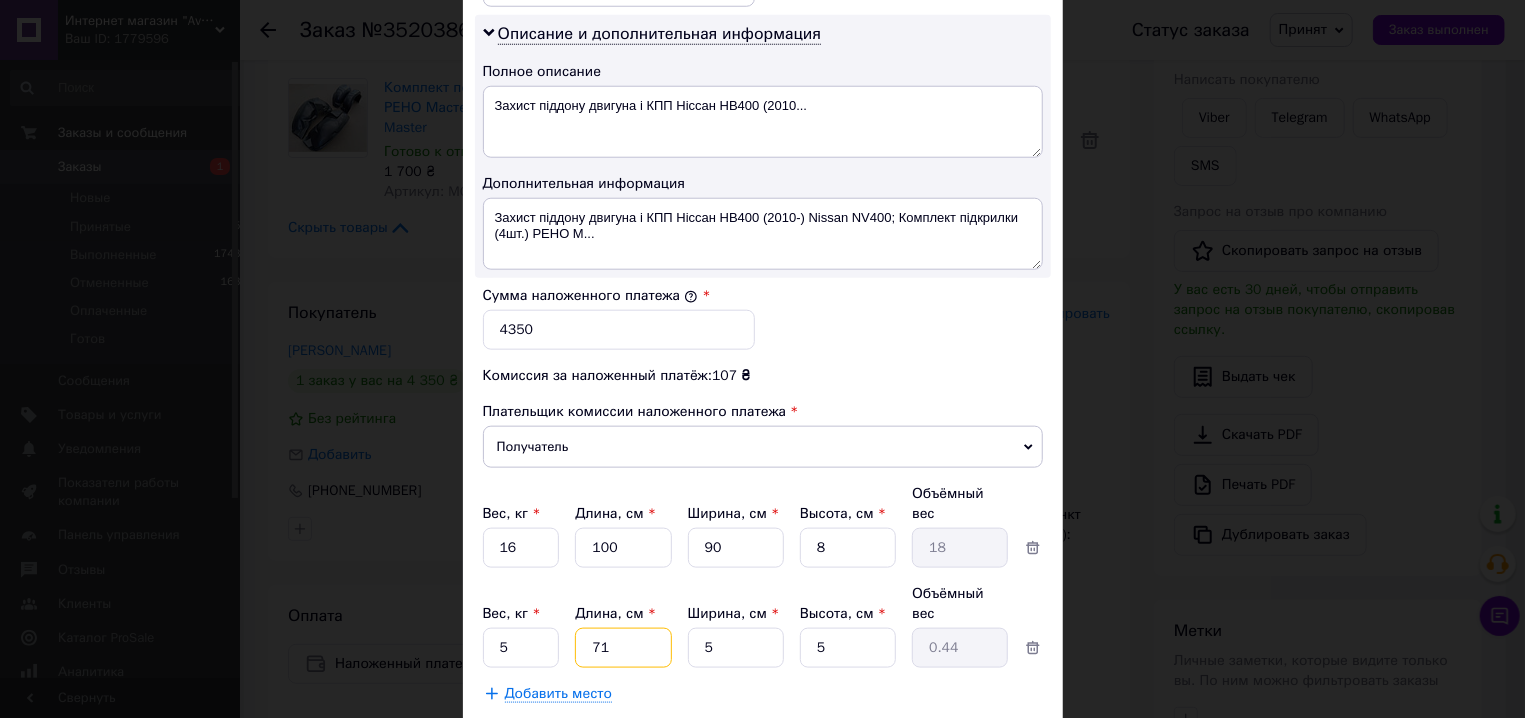 type on "0.44" 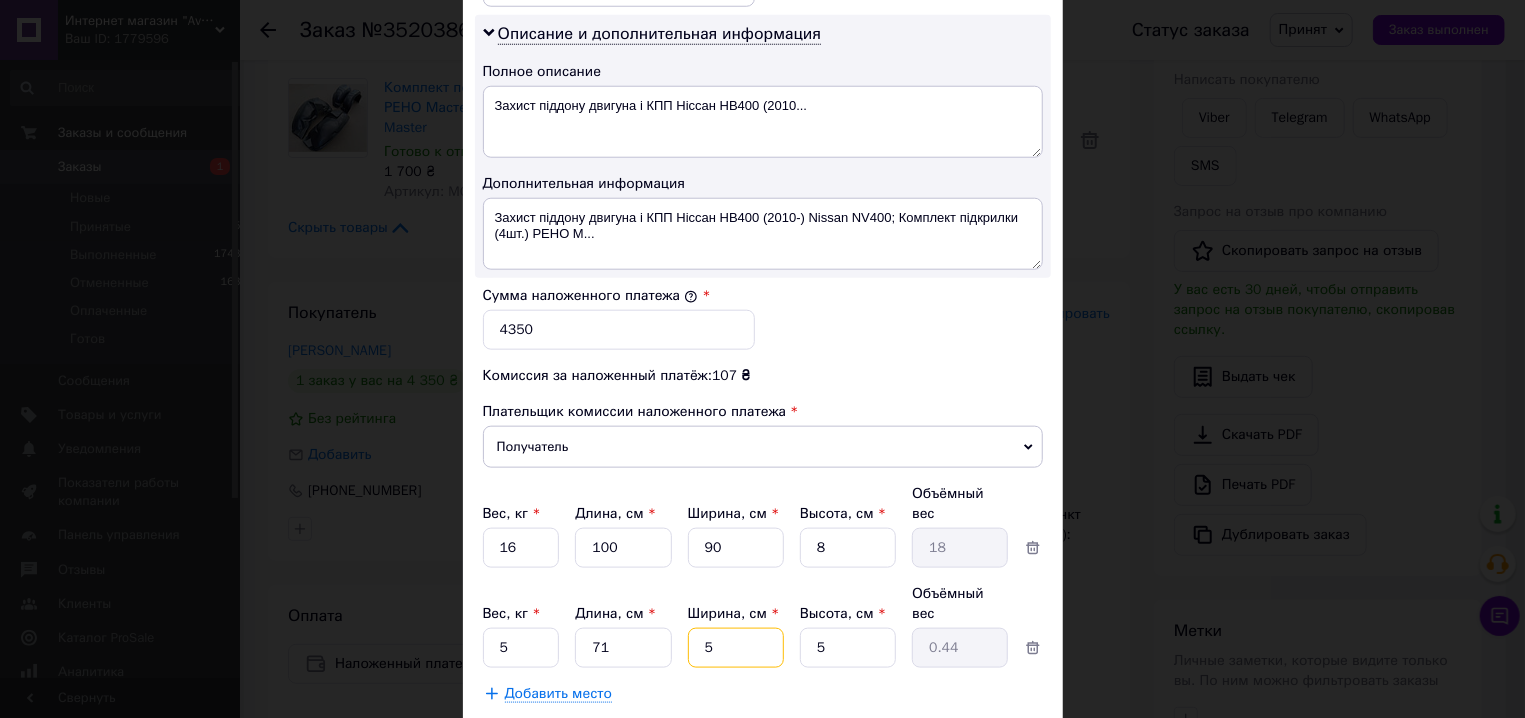 type on "7" 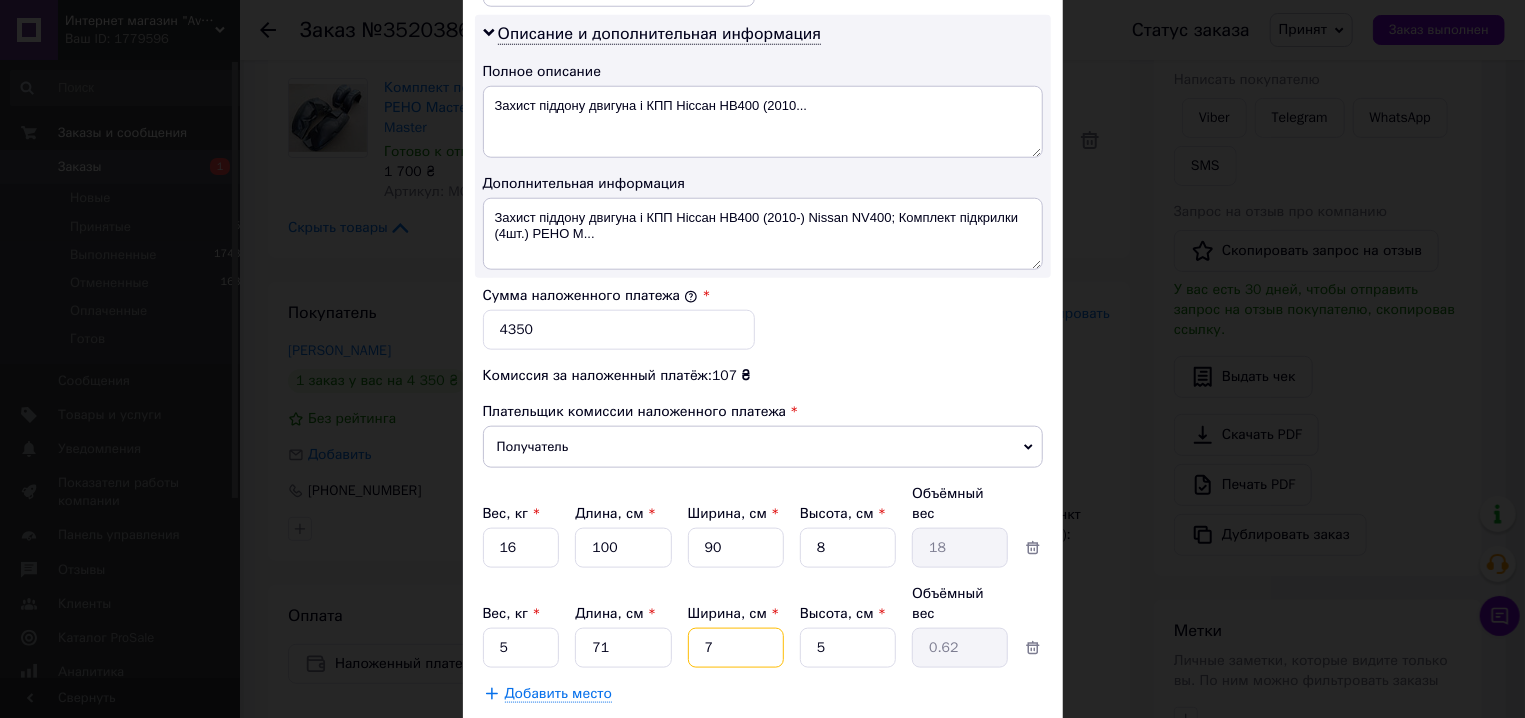 type on "71" 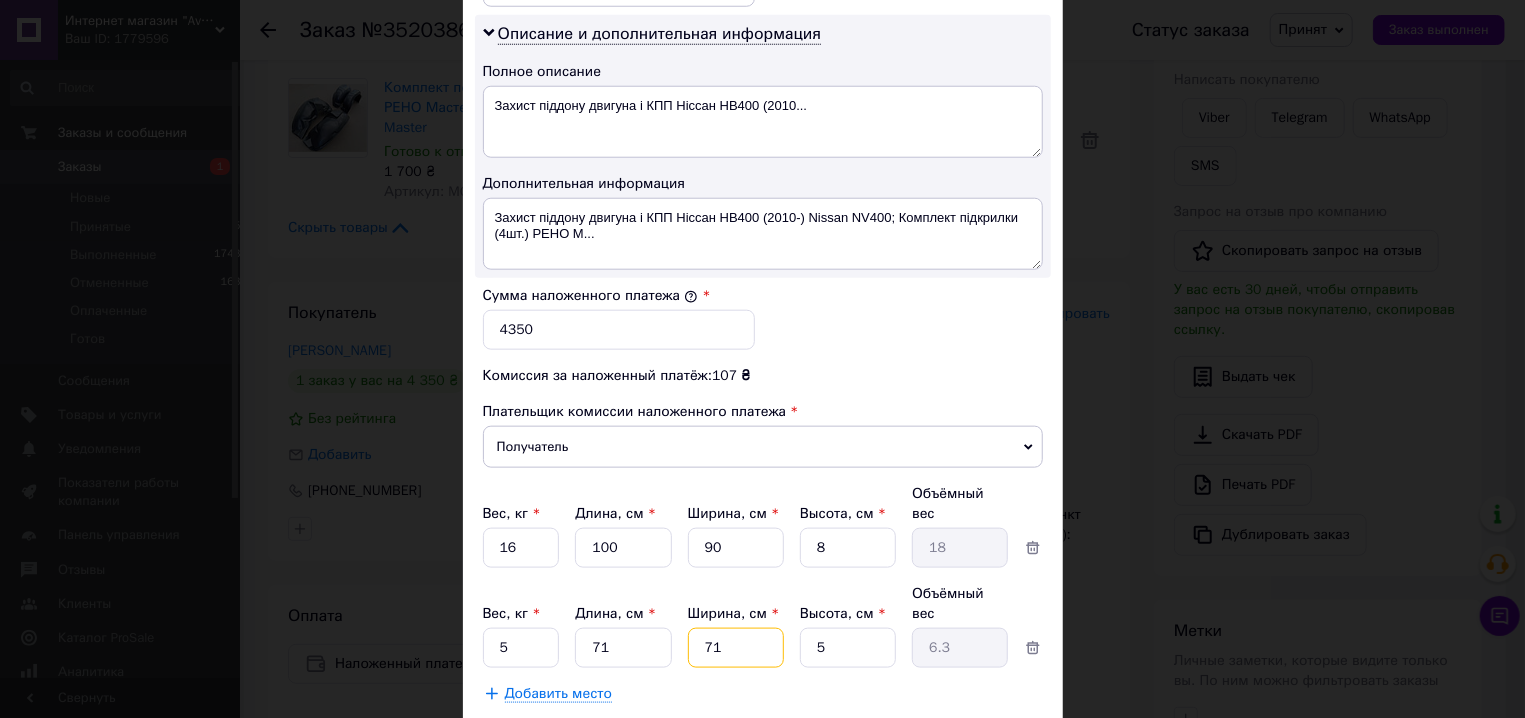 type on "71" 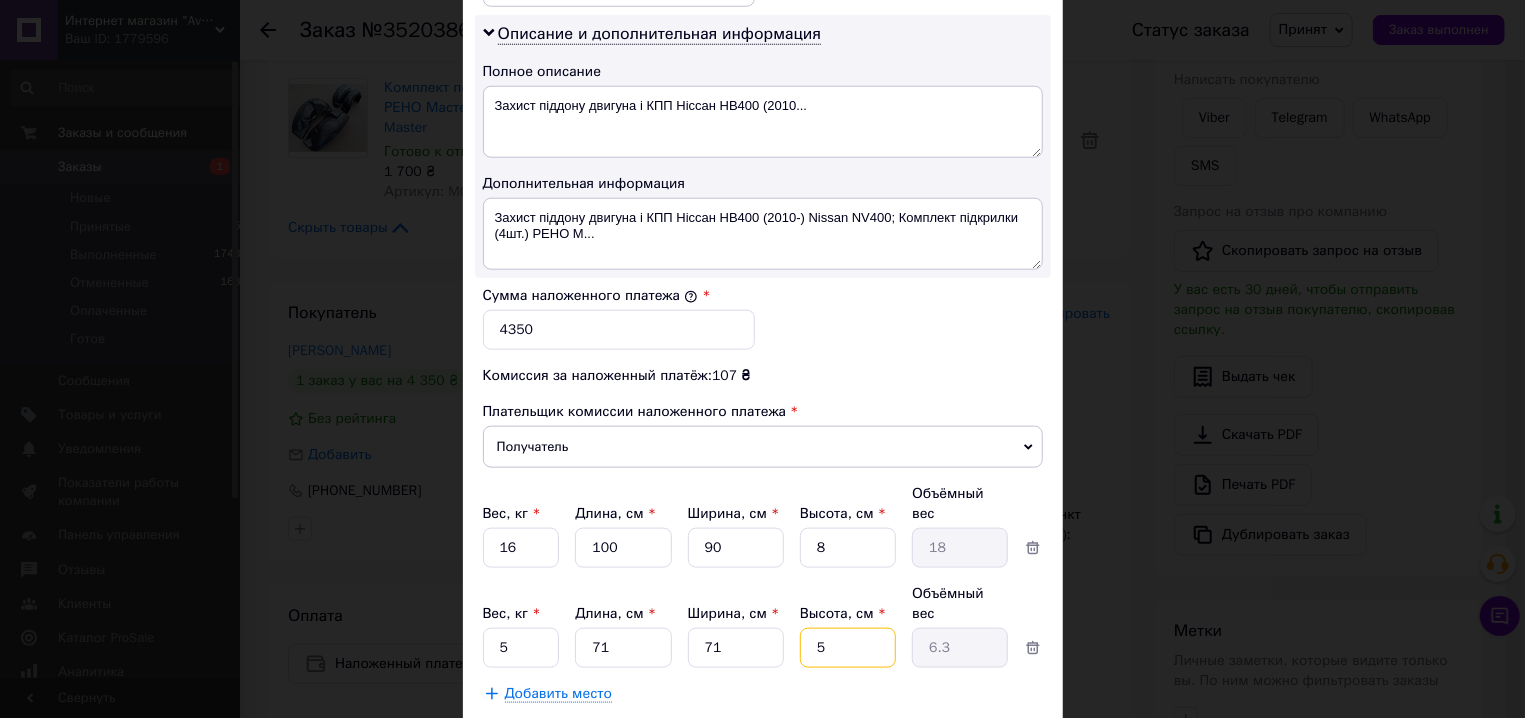 type on "2" 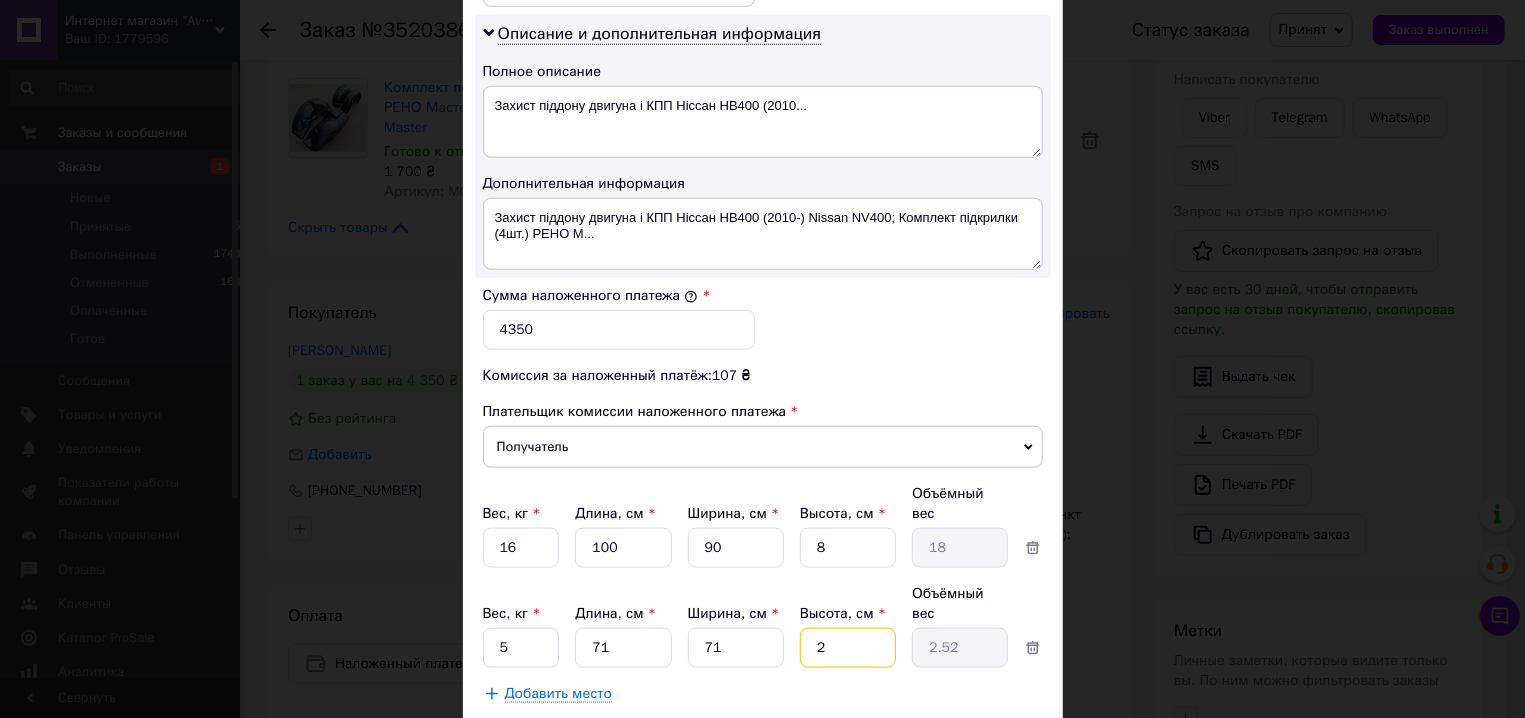 type on "23" 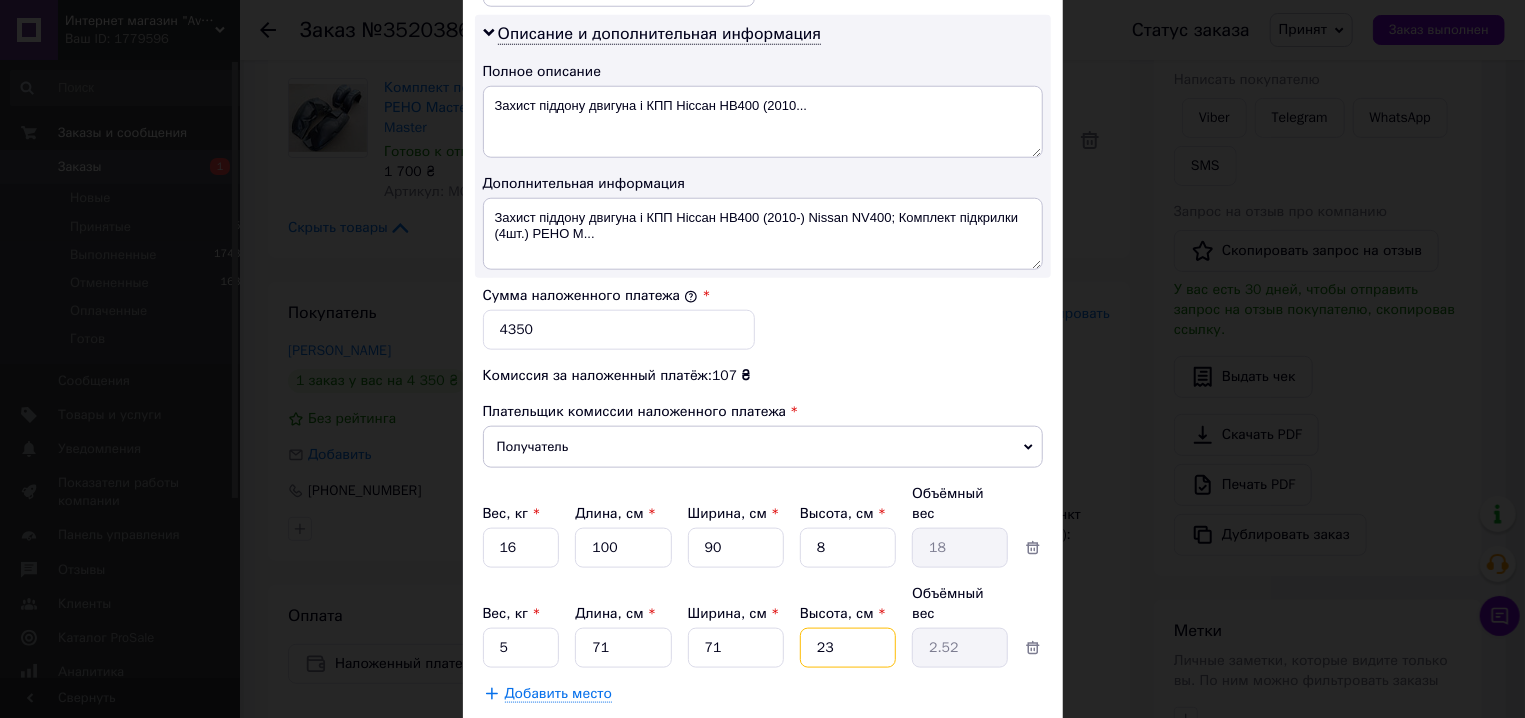 type on "28.99" 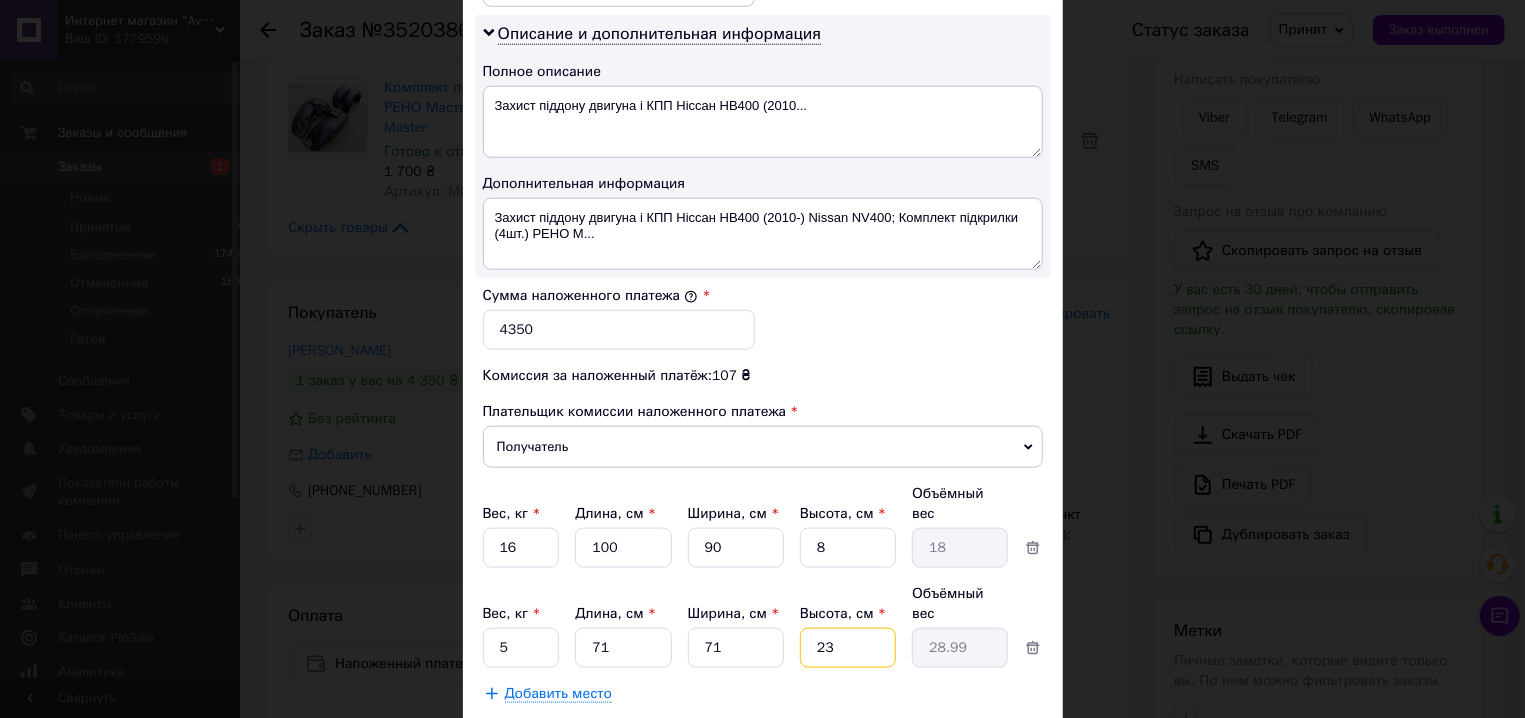 type on "23" 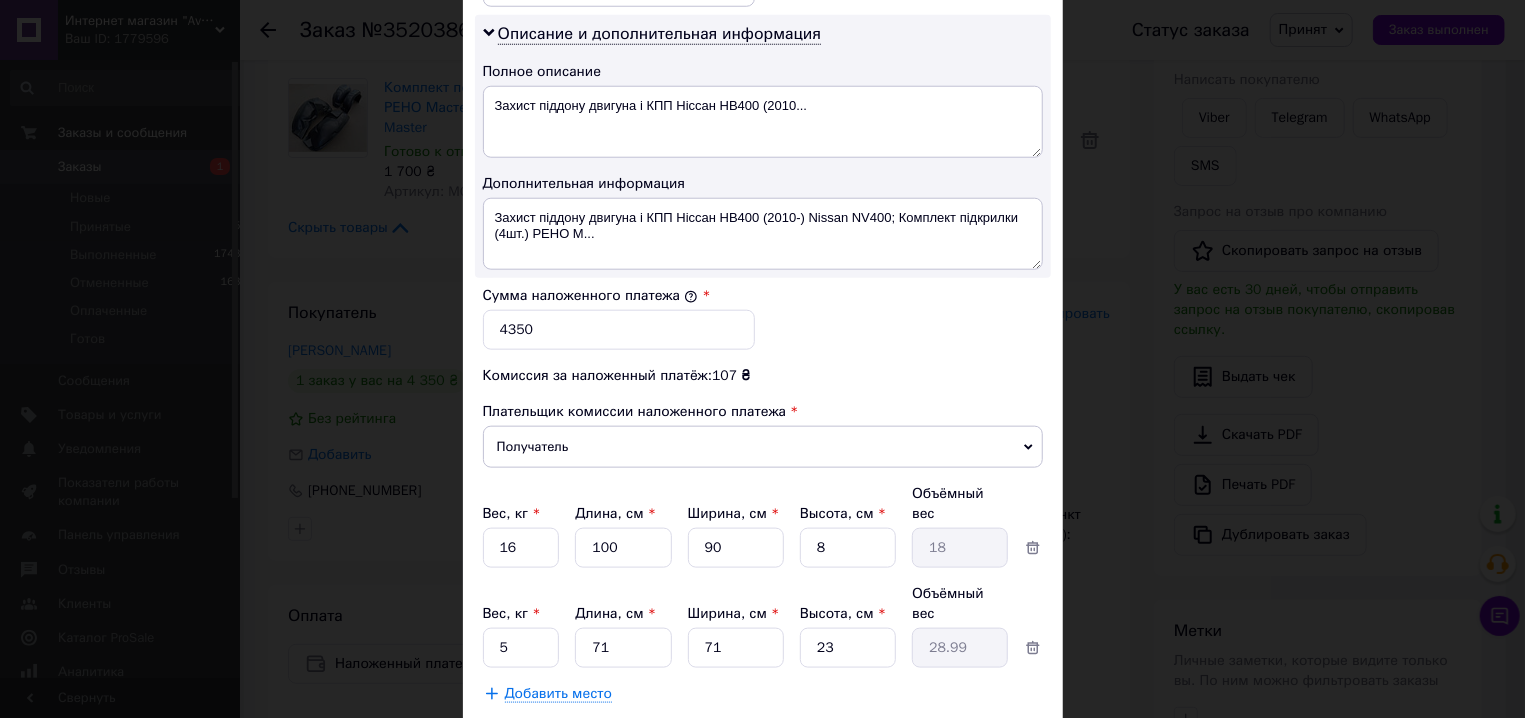 click on "Сохранить" at bounding box center (989, 744) 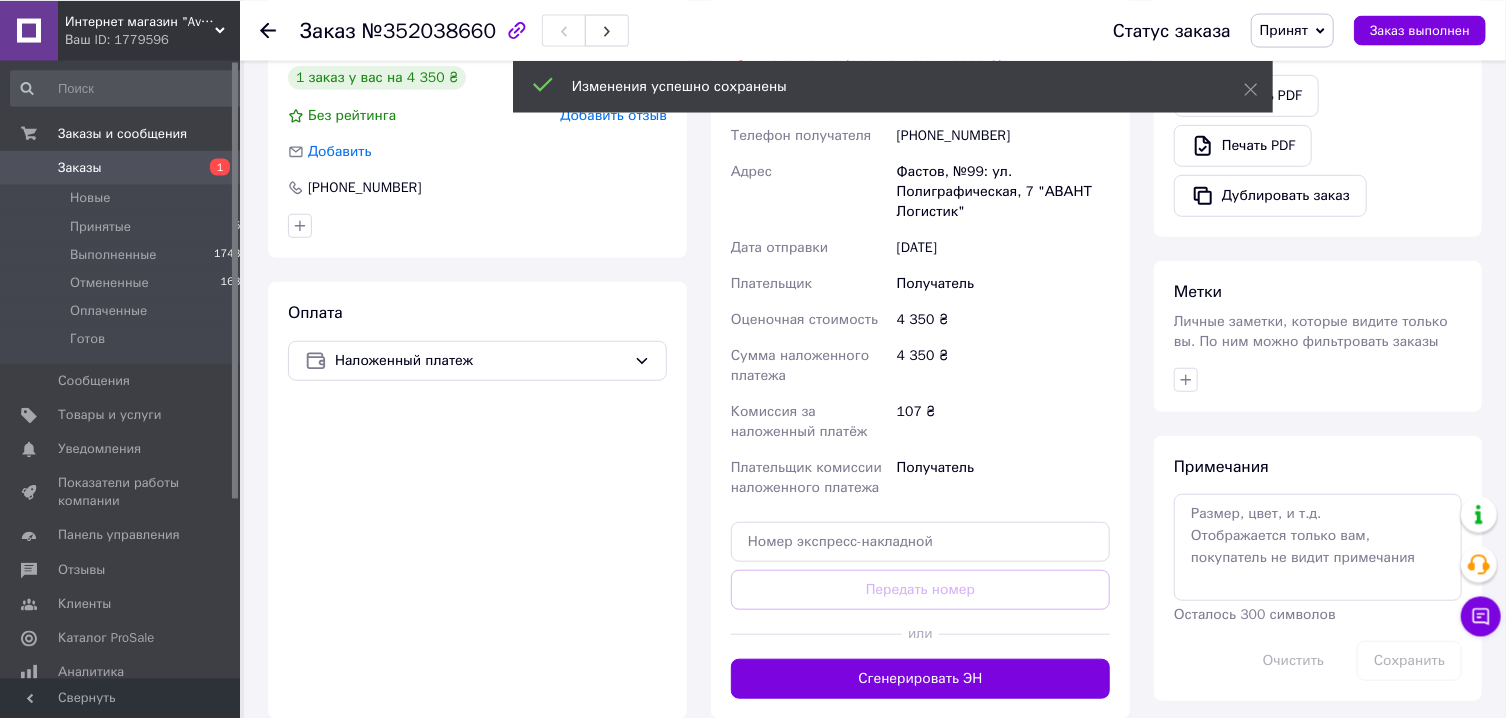 scroll, scrollTop: 643, scrollLeft: 0, axis: vertical 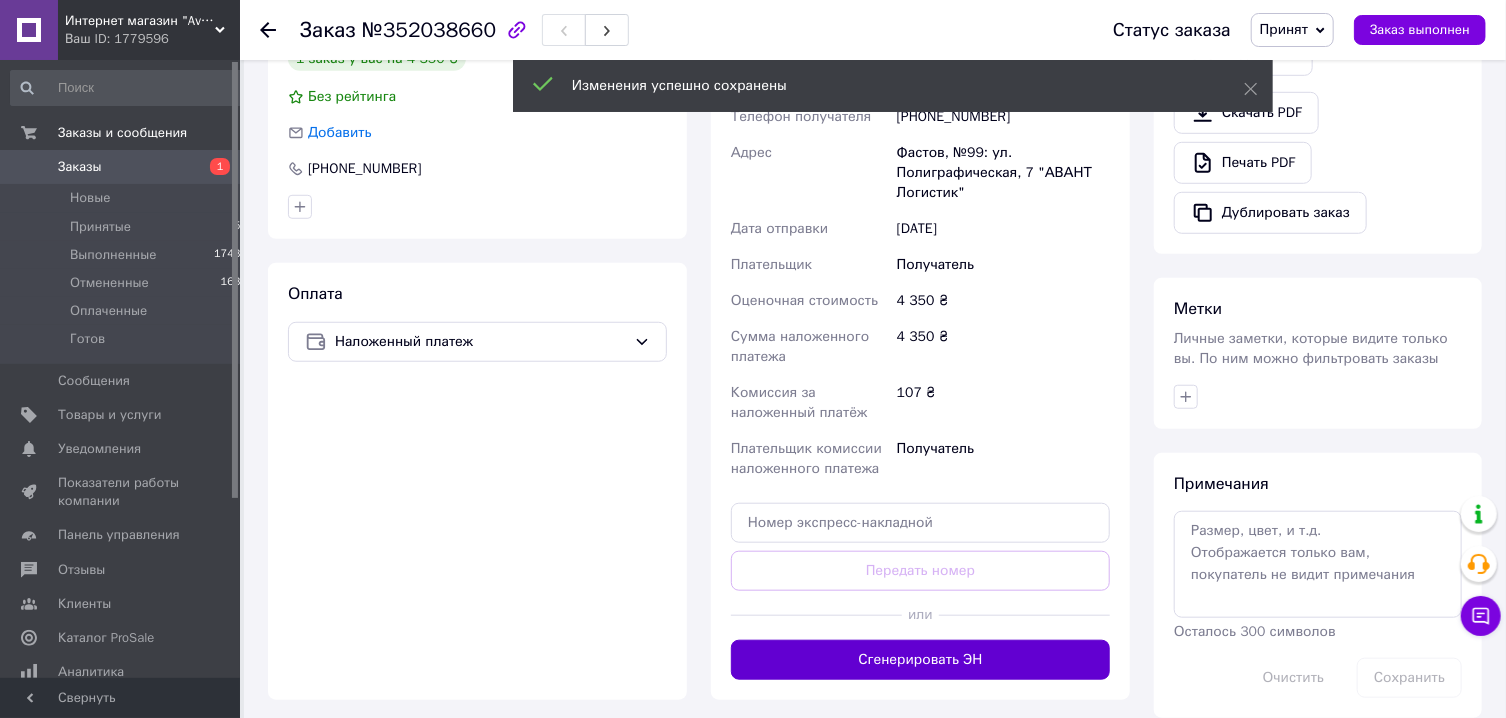 click on "Сгенерировать ЭН" at bounding box center [920, 660] 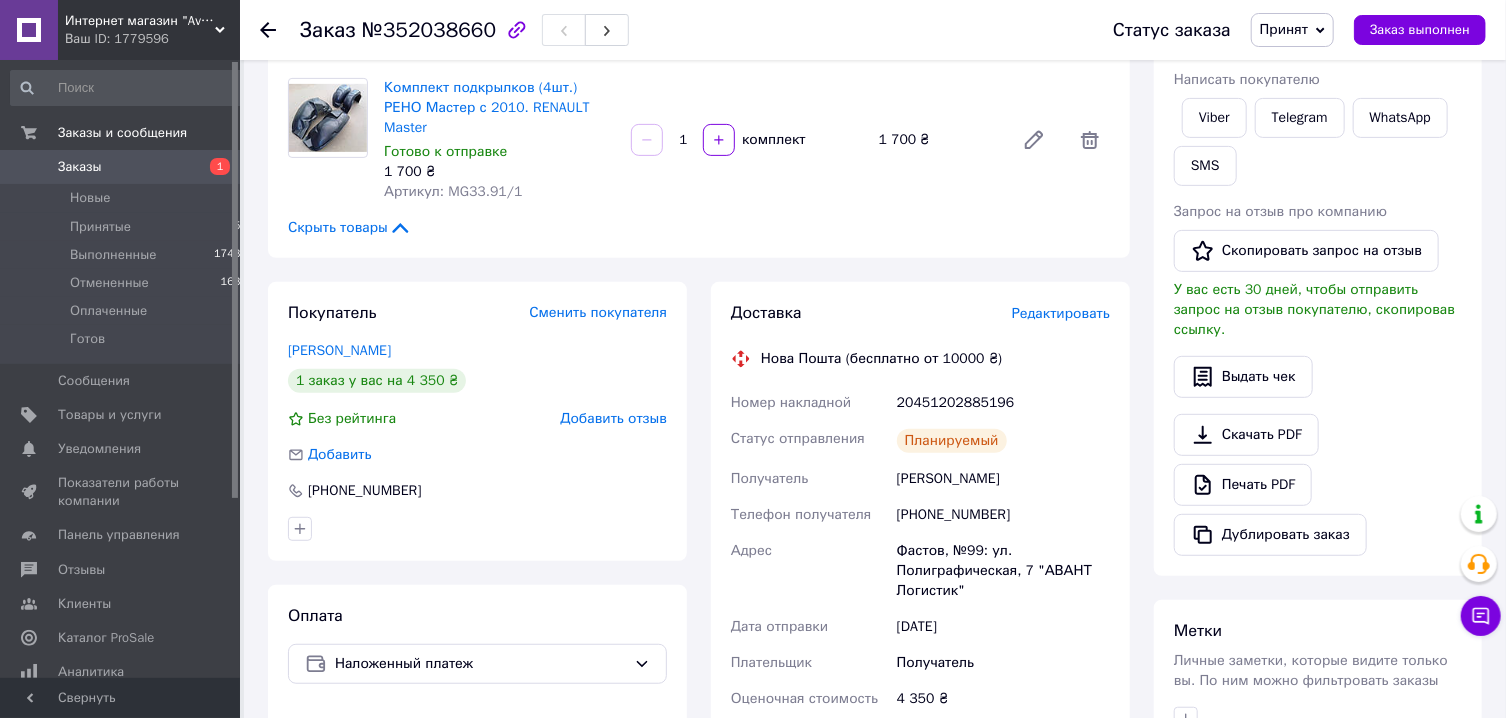 scroll, scrollTop: 107, scrollLeft: 0, axis: vertical 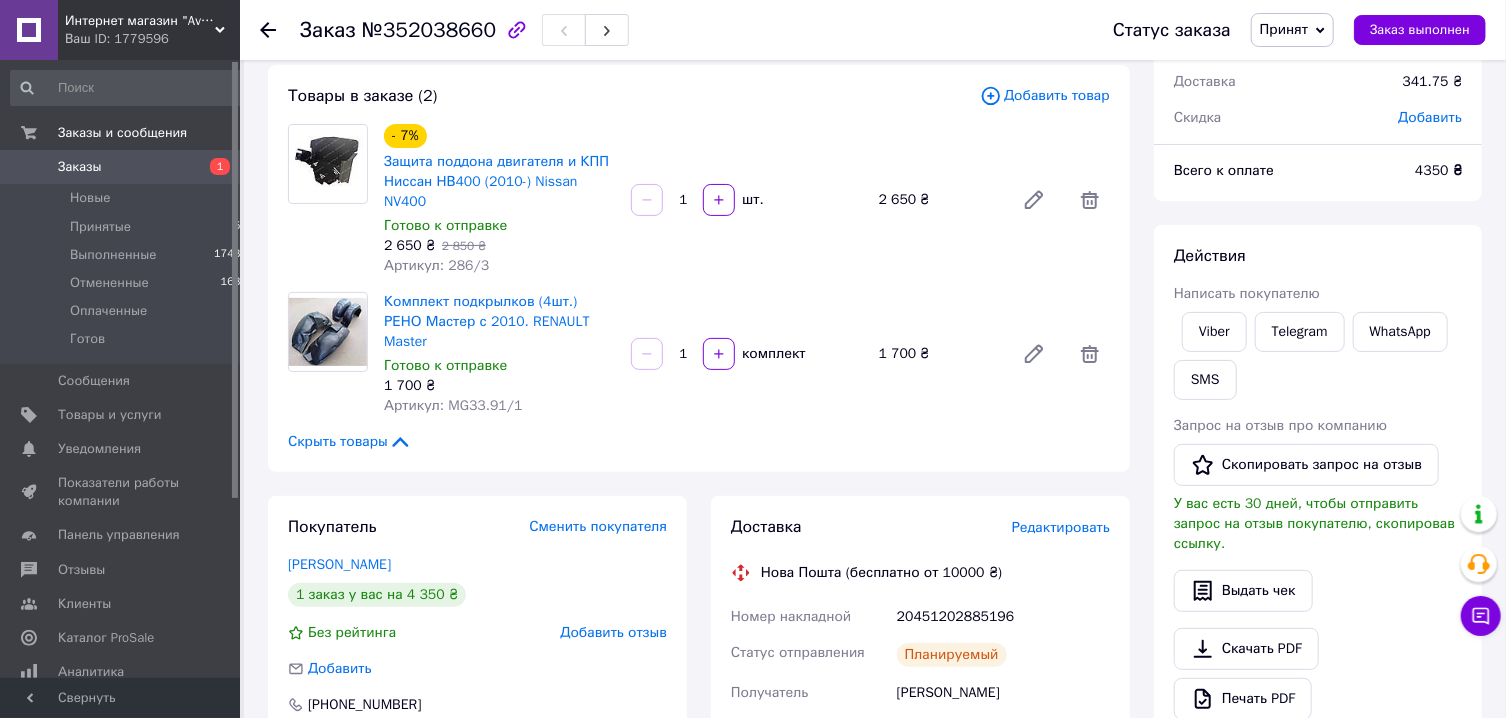 click 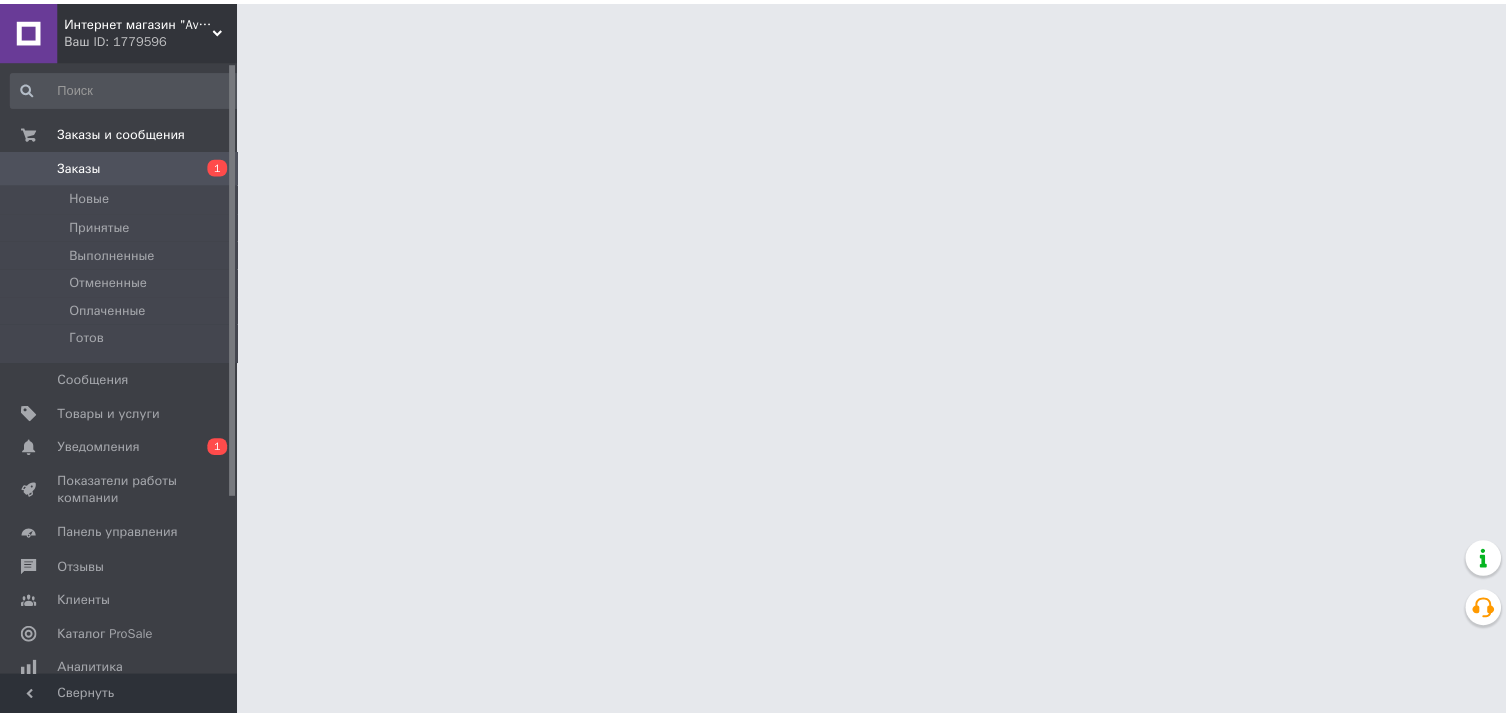 scroll, scrollTop: 0, scrollLeft: 0, axis: both 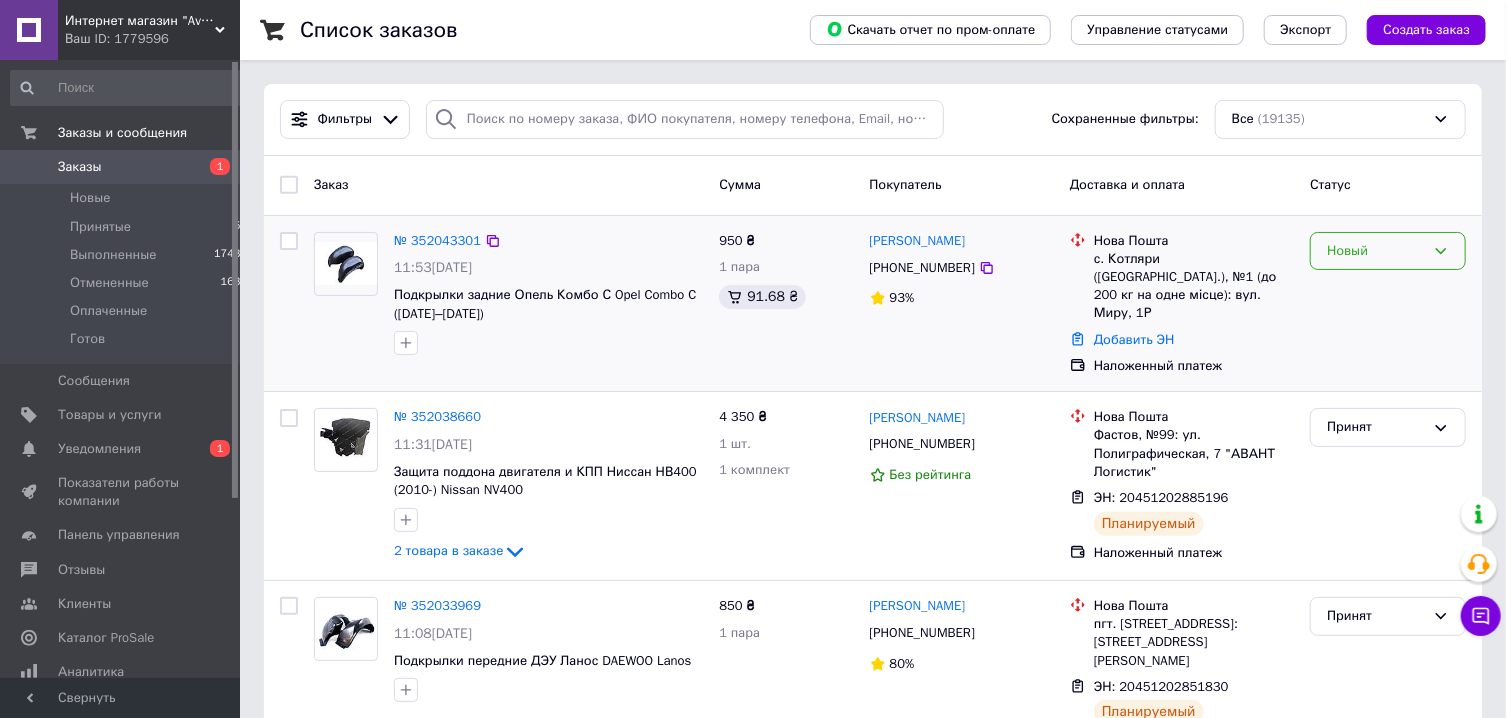 click on "Новый" at bounding box center (1376, 251) 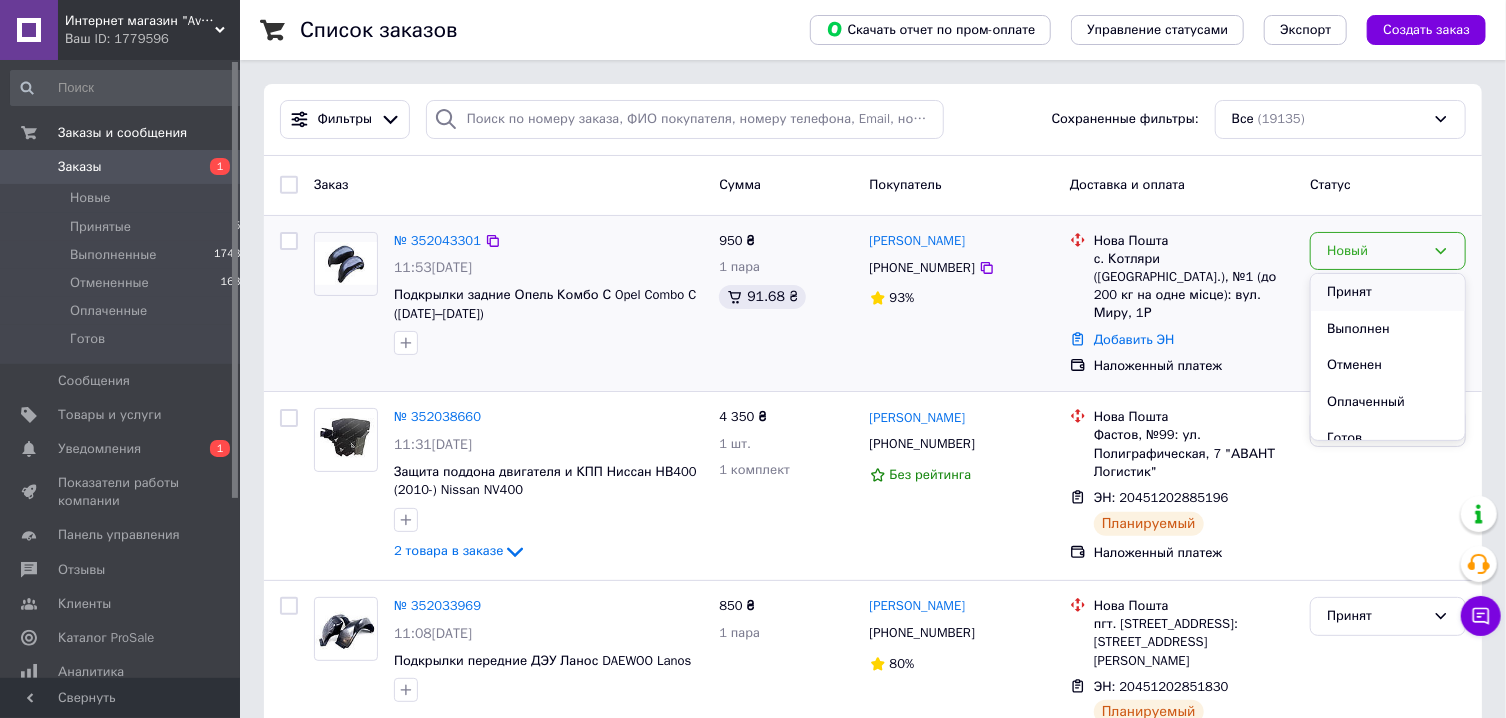 click on "Принят" at bounding box center [1388, 292] 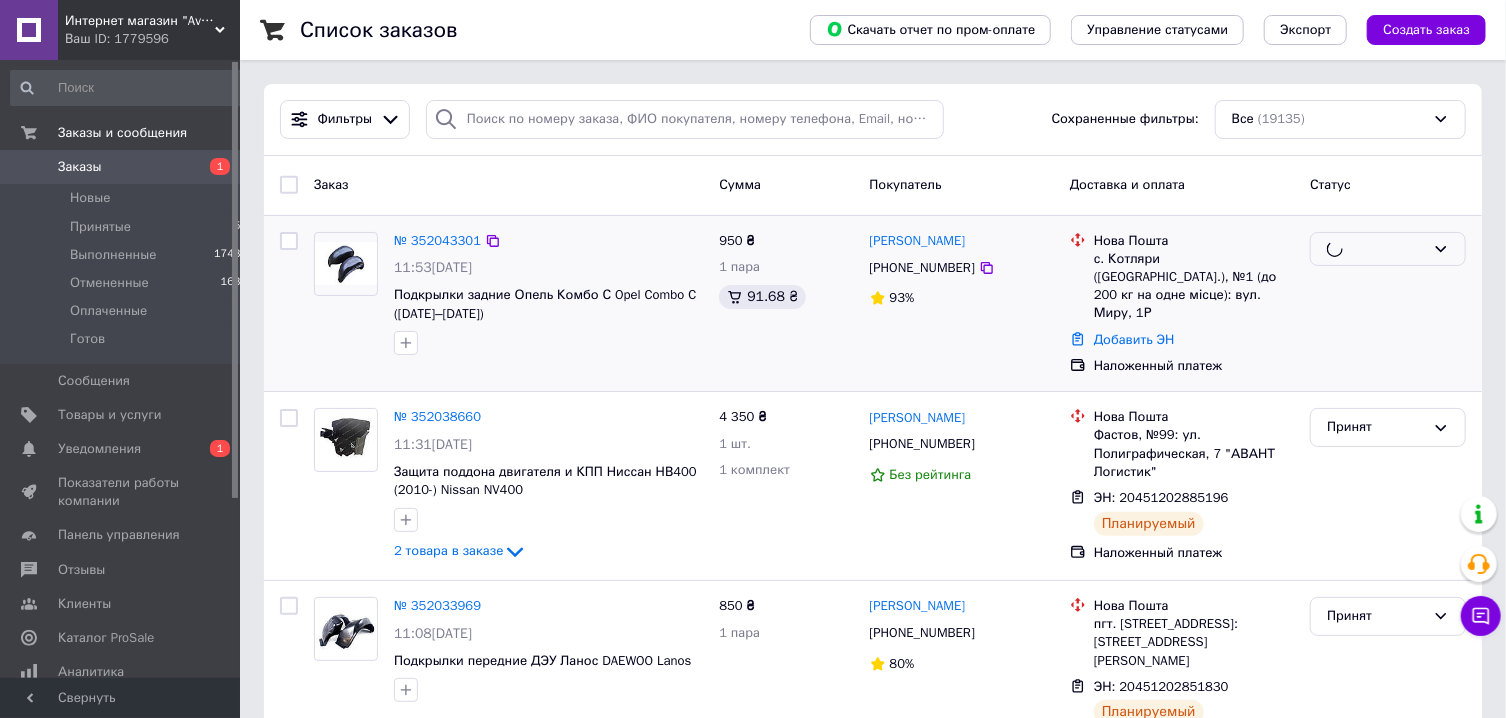 click at bounding box center (346, 263) 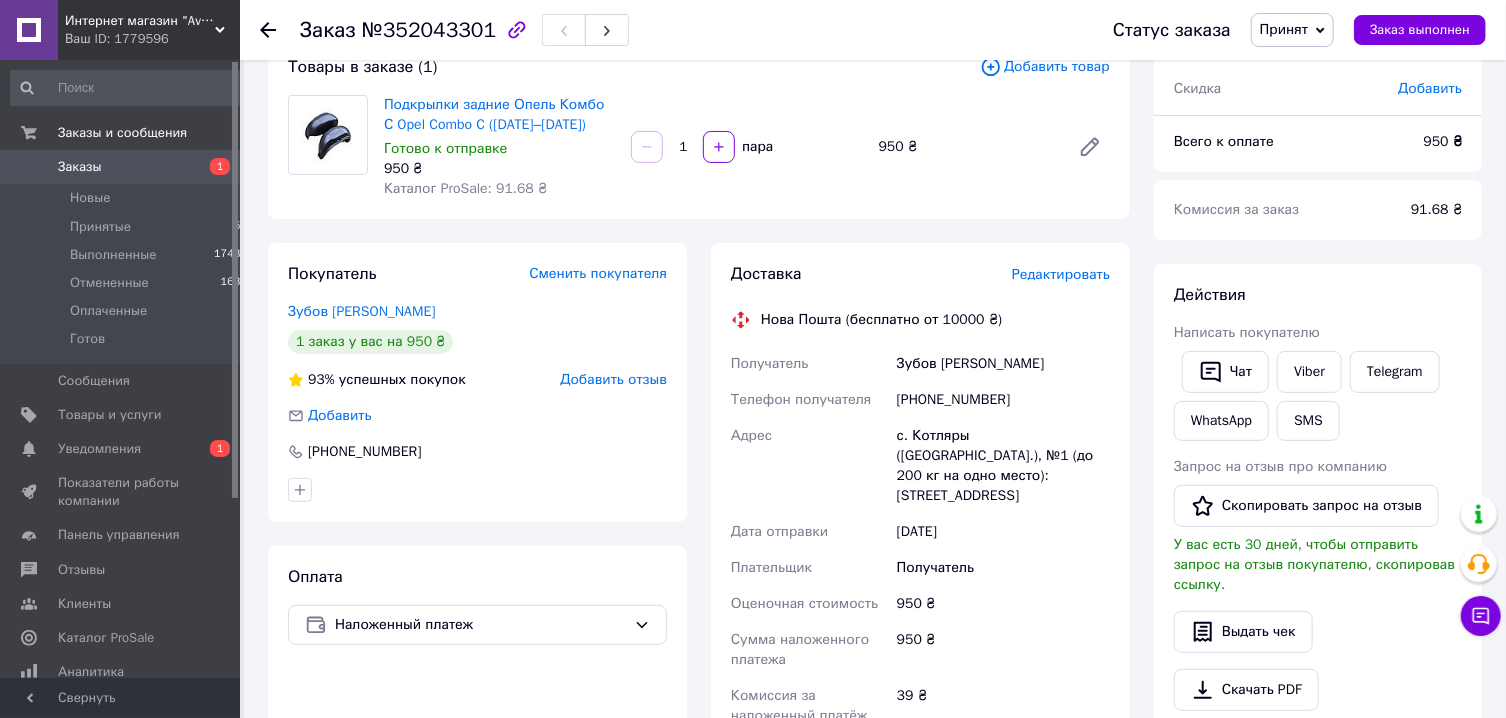 scroll, scrollTop: 457, scrollLeft: 0, axis: vertical 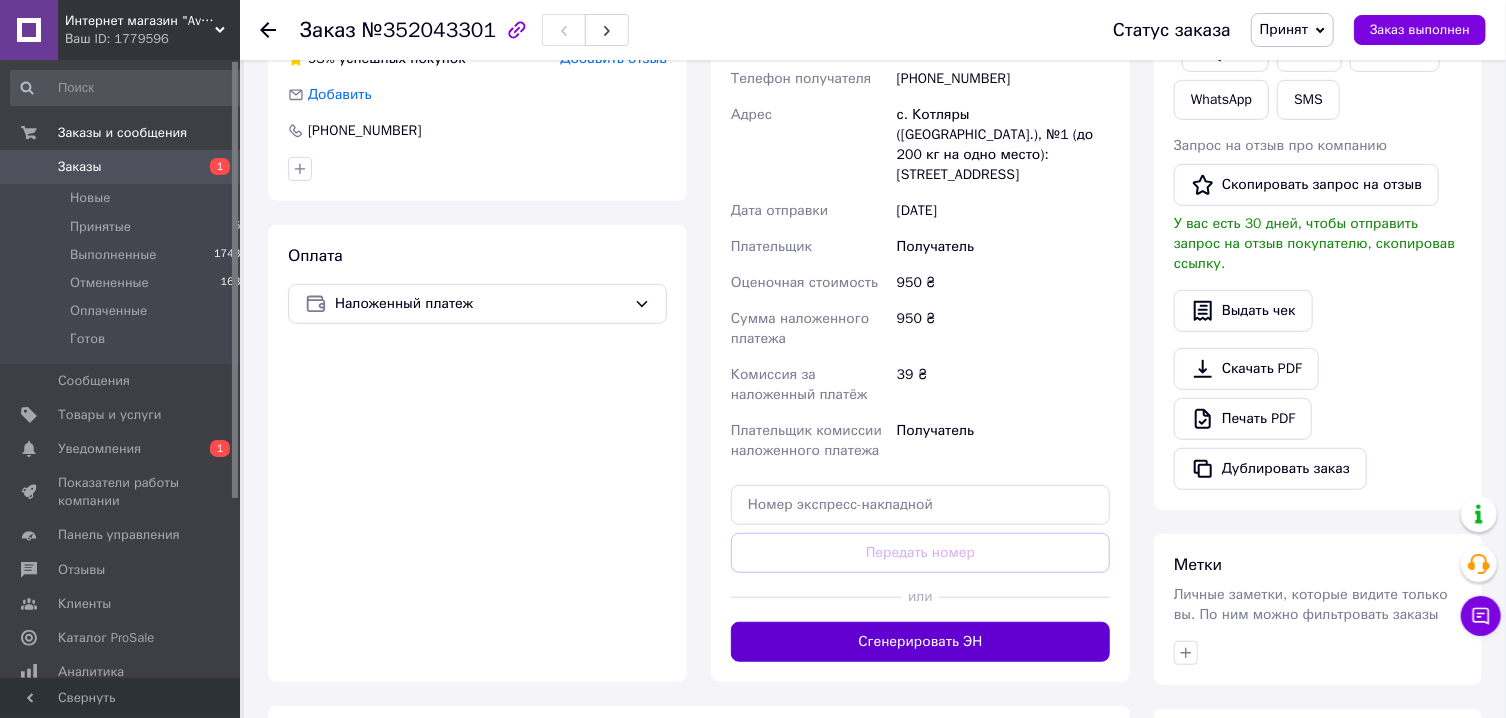 click on "Сгенерировать ЭН" at bounding box center [920, 642] 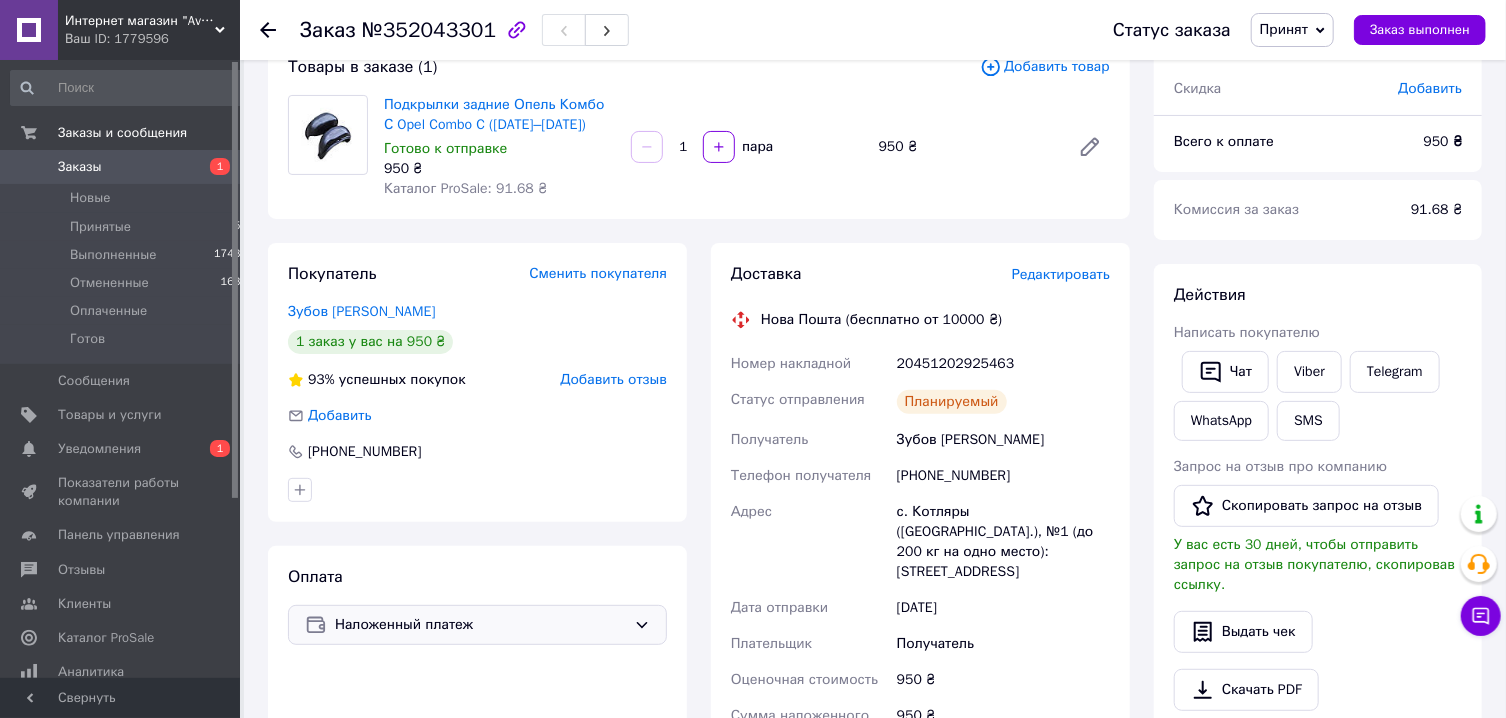 scroll, scrollTop: 0, scrollLeft: 0, axis: both 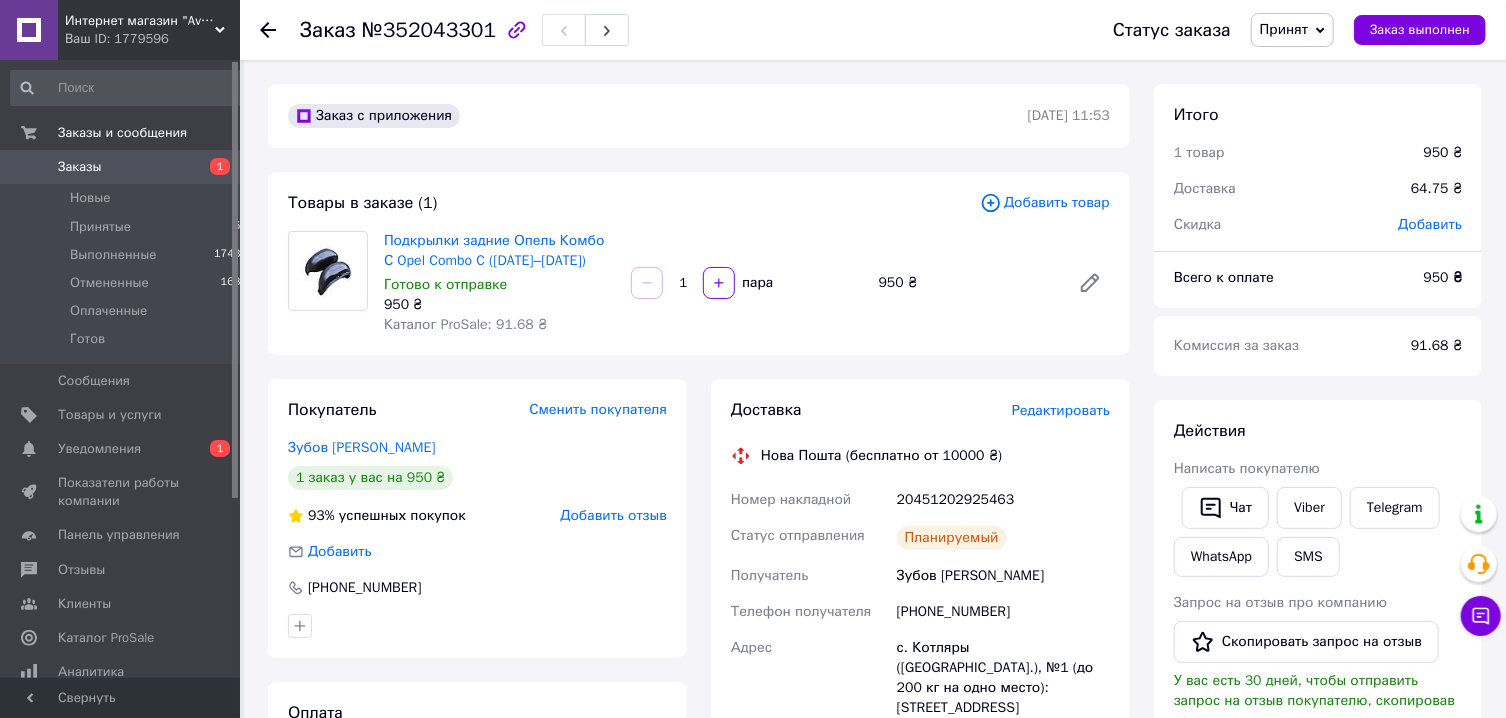 click 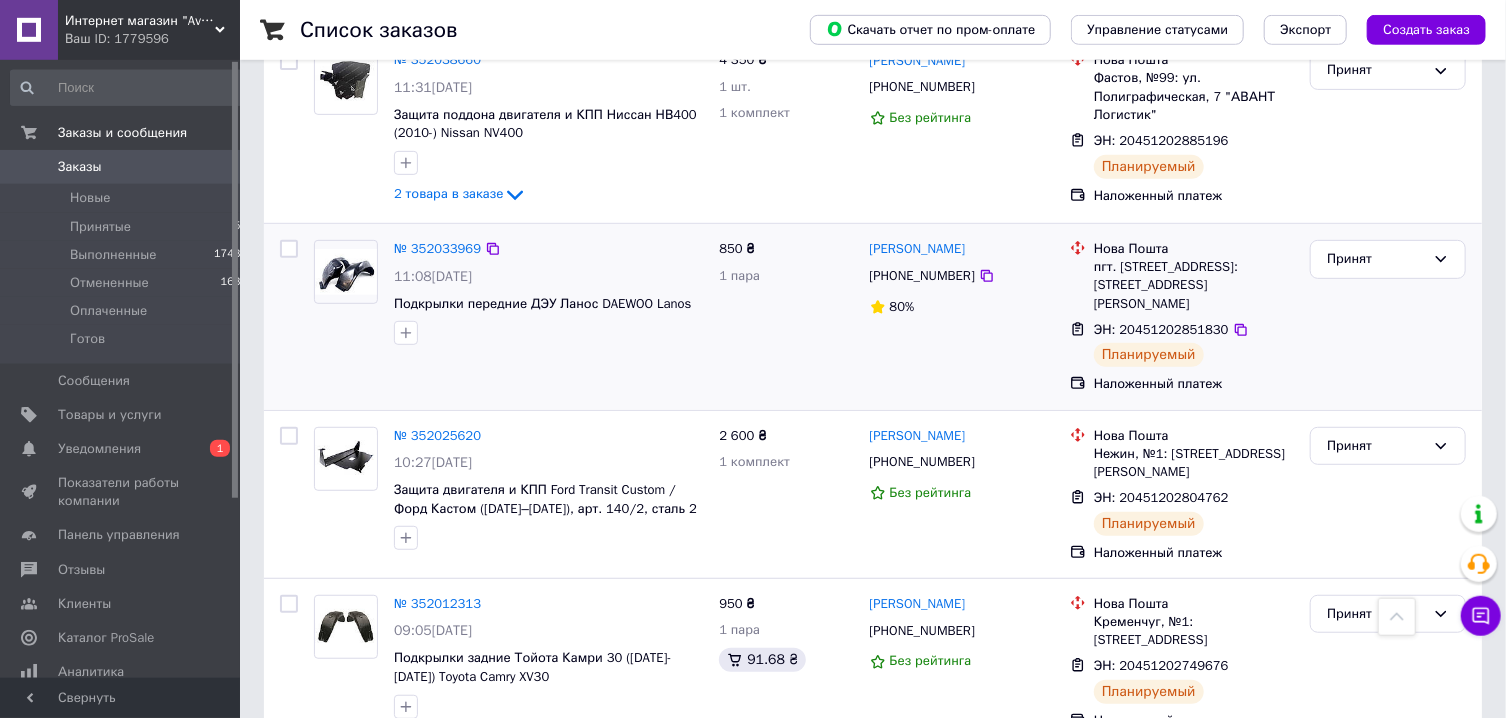 scroll, scrollTop: 428, scrollLeft: 0, axis: vertical 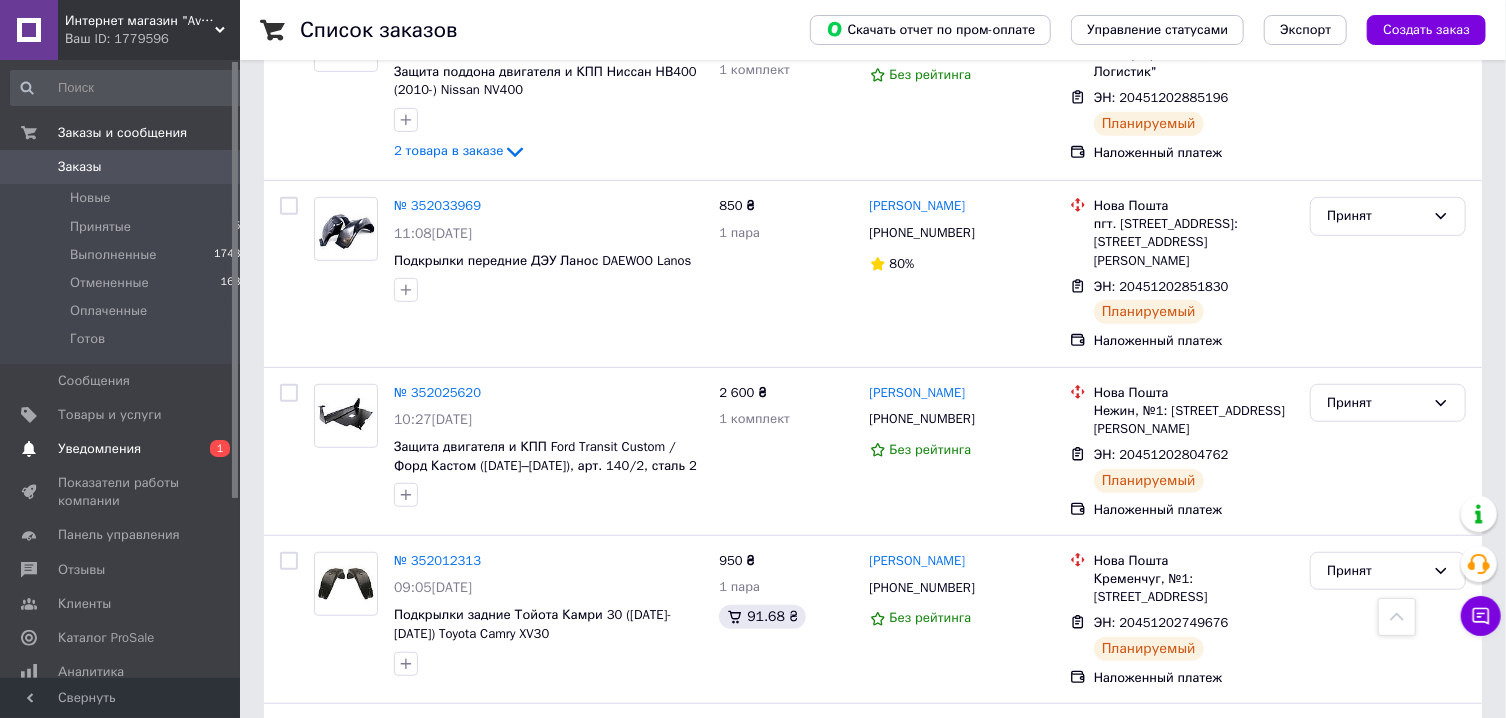 click on "Уведомления" at bounding box center [99, 449] 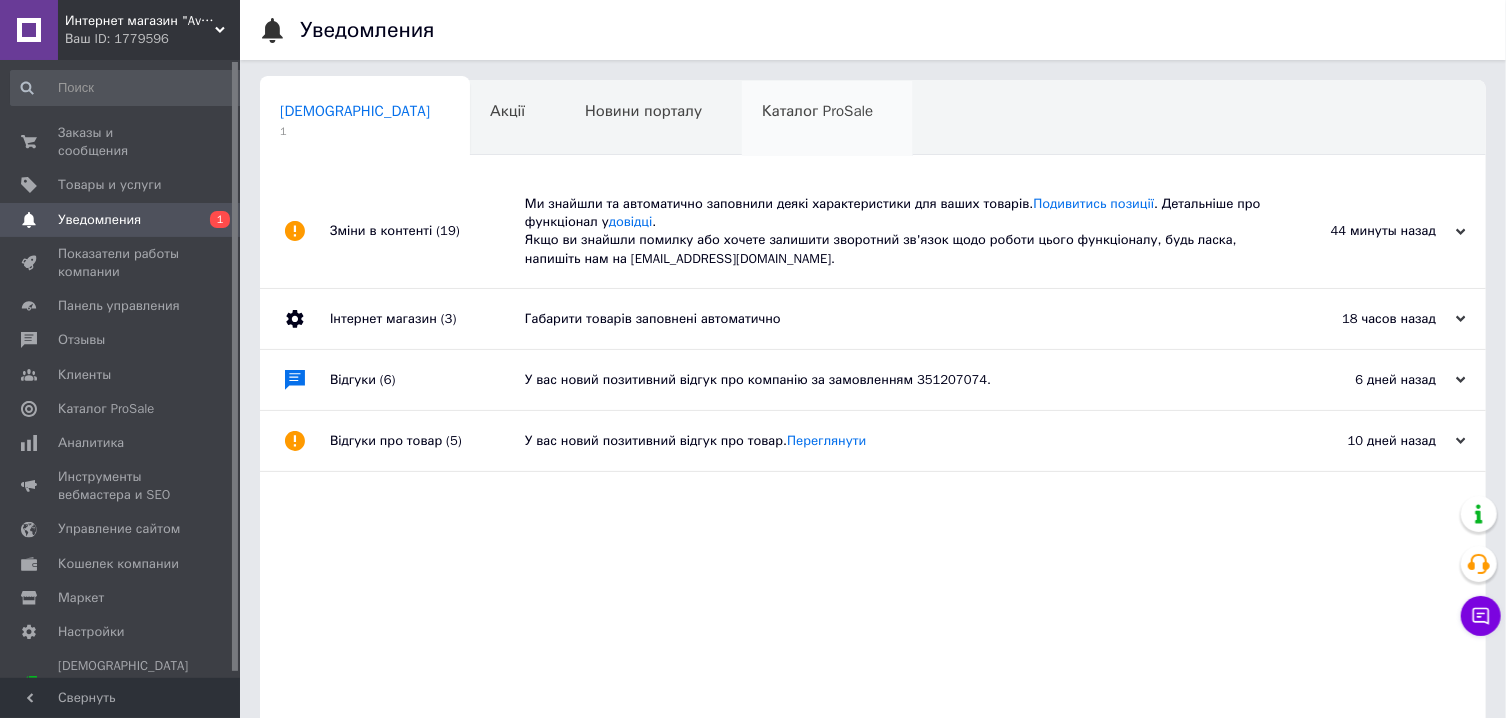 click on "Каталог ProSale 0" at bounding box center (827, 119) 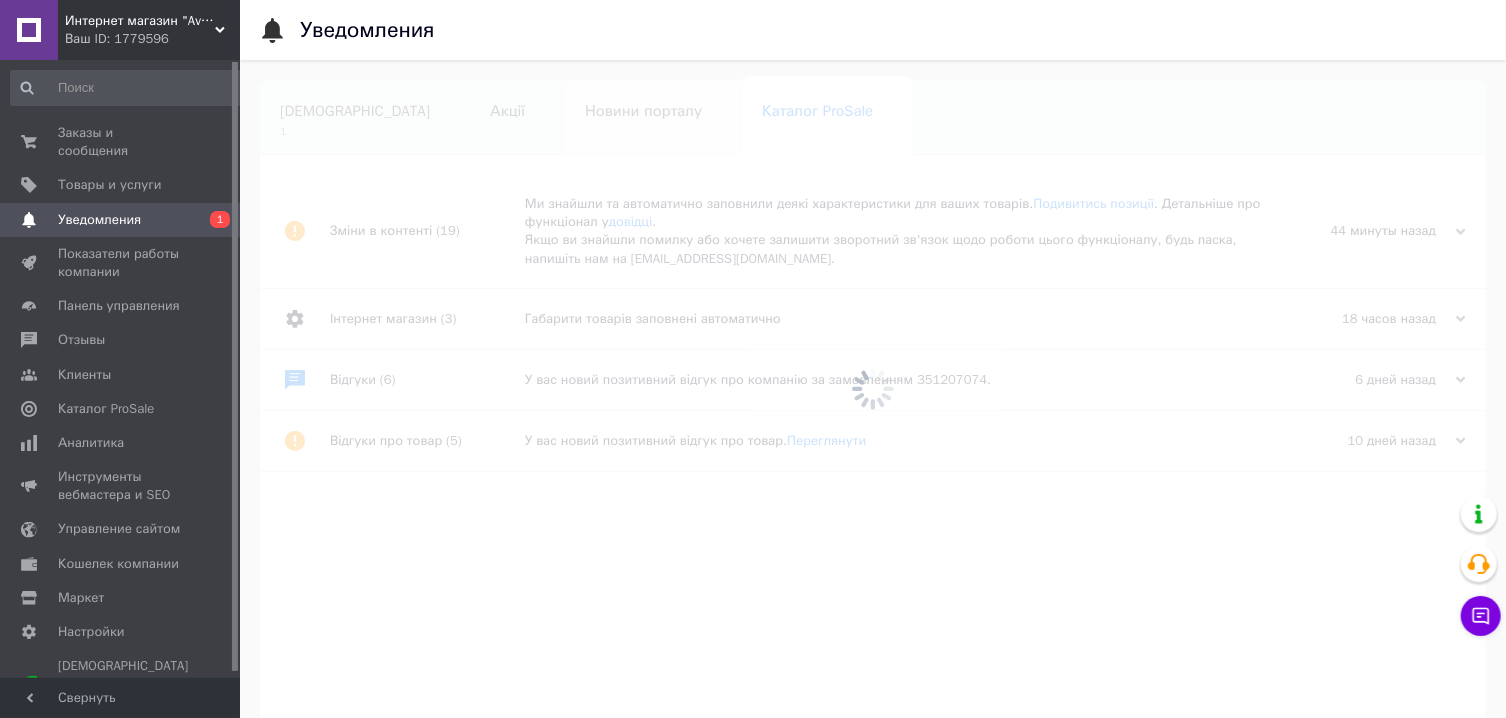 click on "Новини порталу 0" at bounding box center (653, 119) 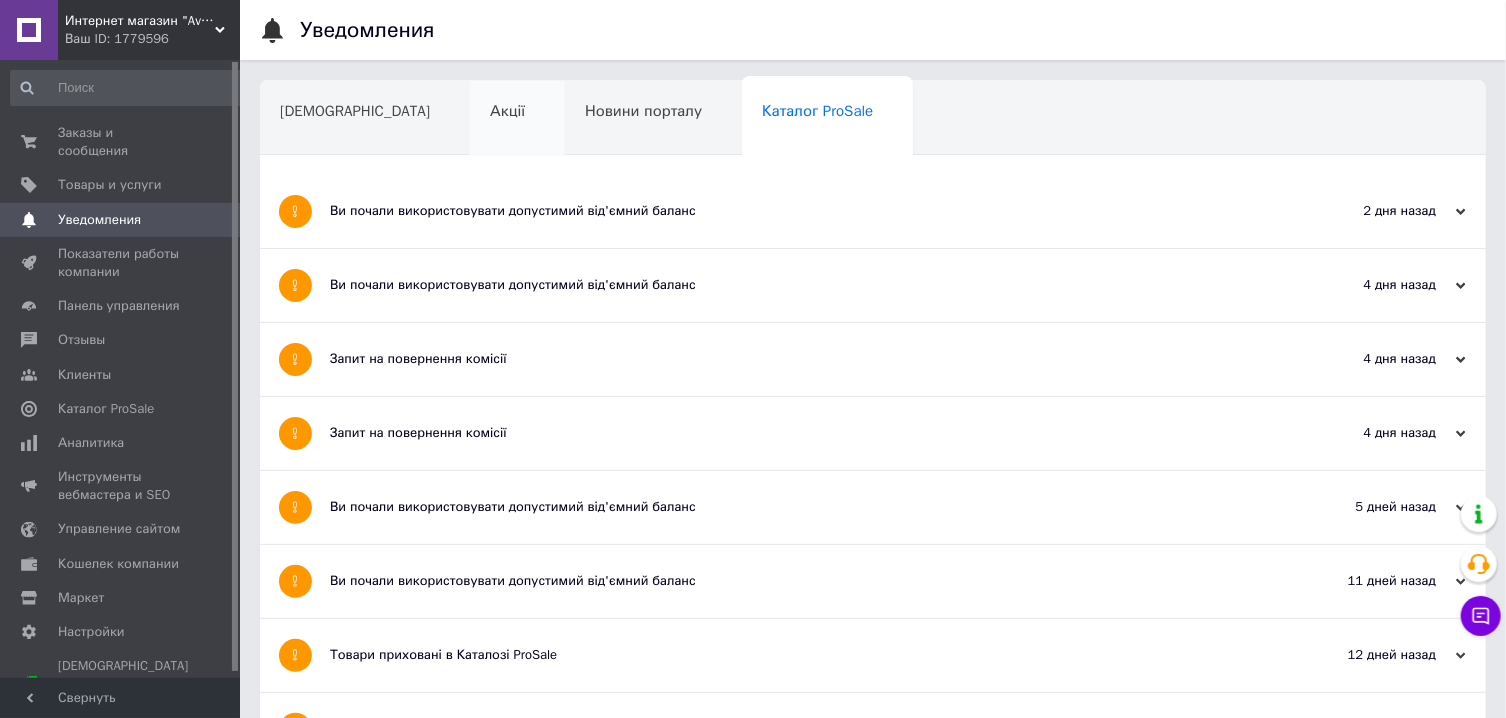 click on "Акції" at bounding box center (517, 119) 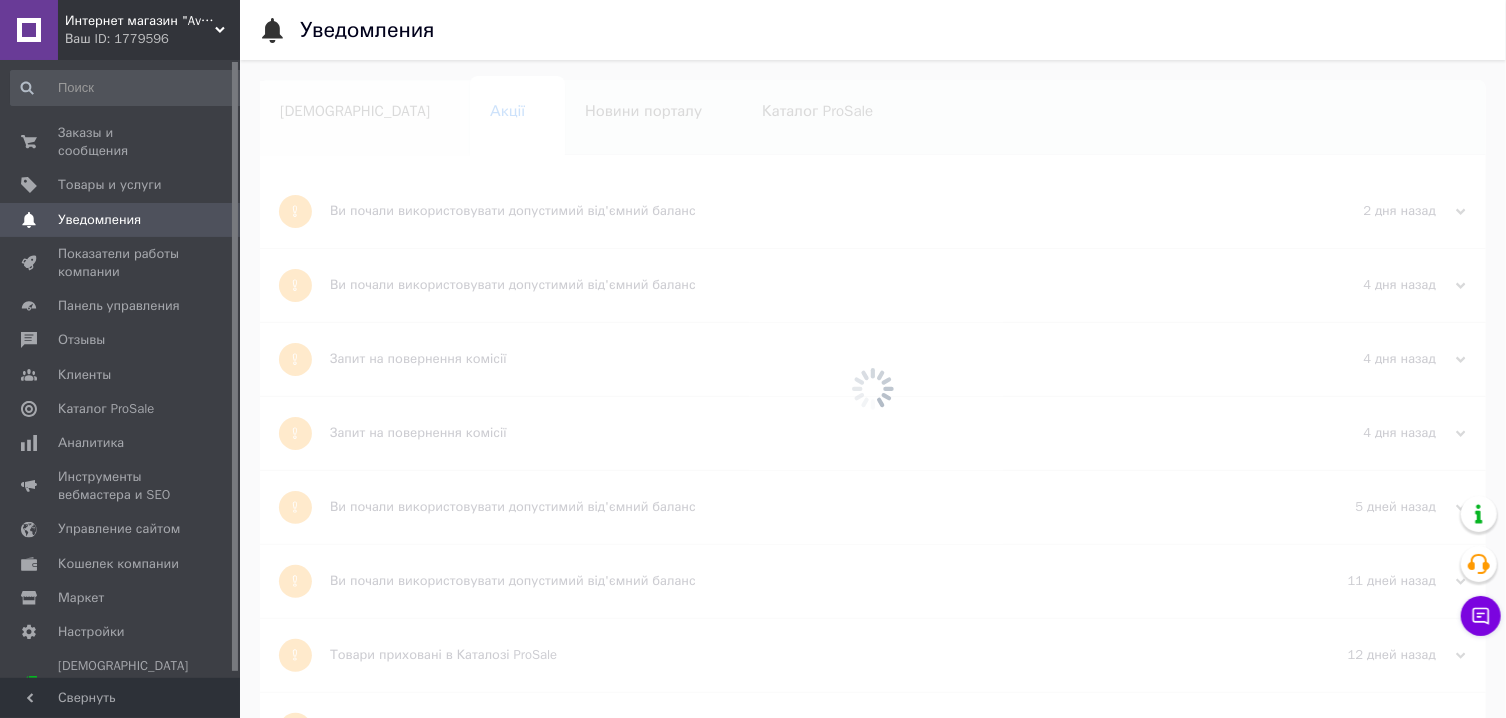 click on "[DEMOGRAPHIC_DATA]" at bounding box center (365, 119) 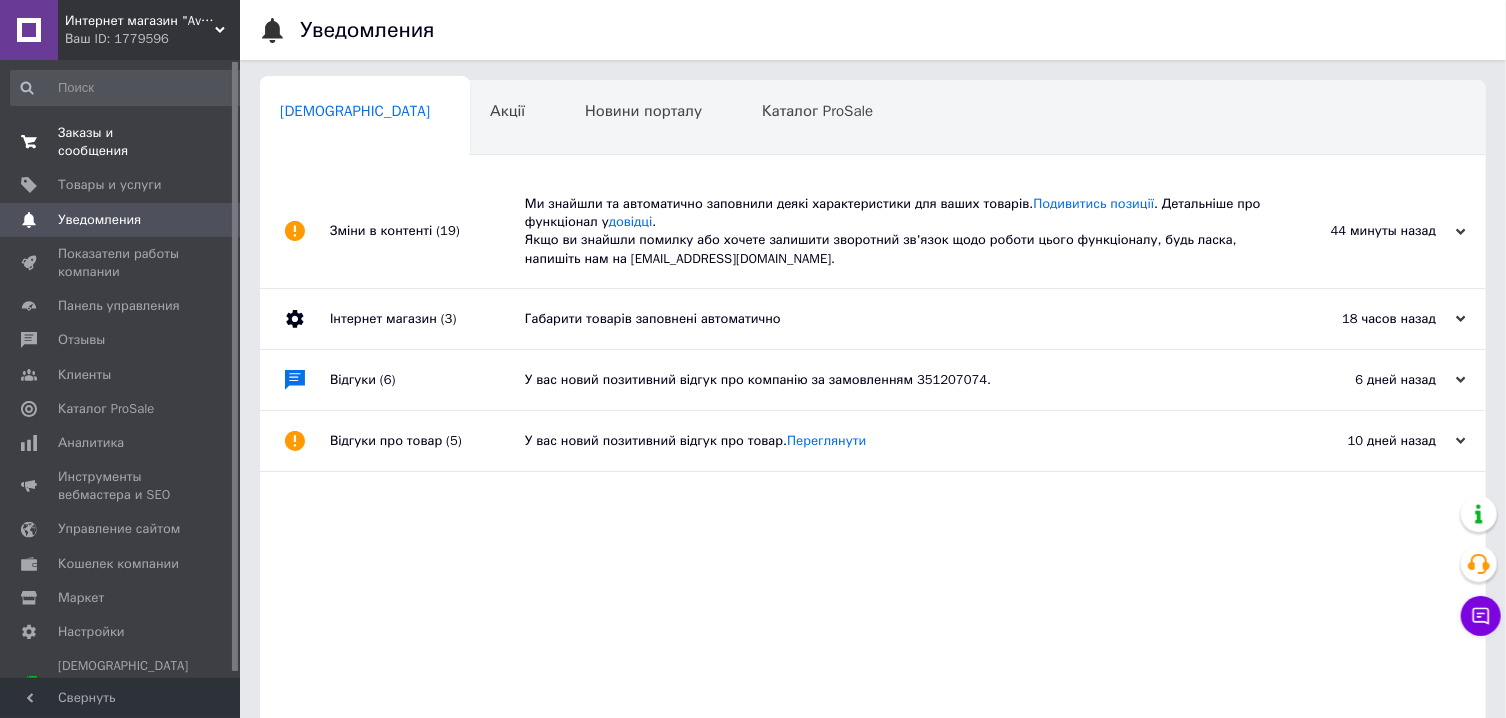 click on "Заказы и сообщения" at bounding box center [121, 142] 